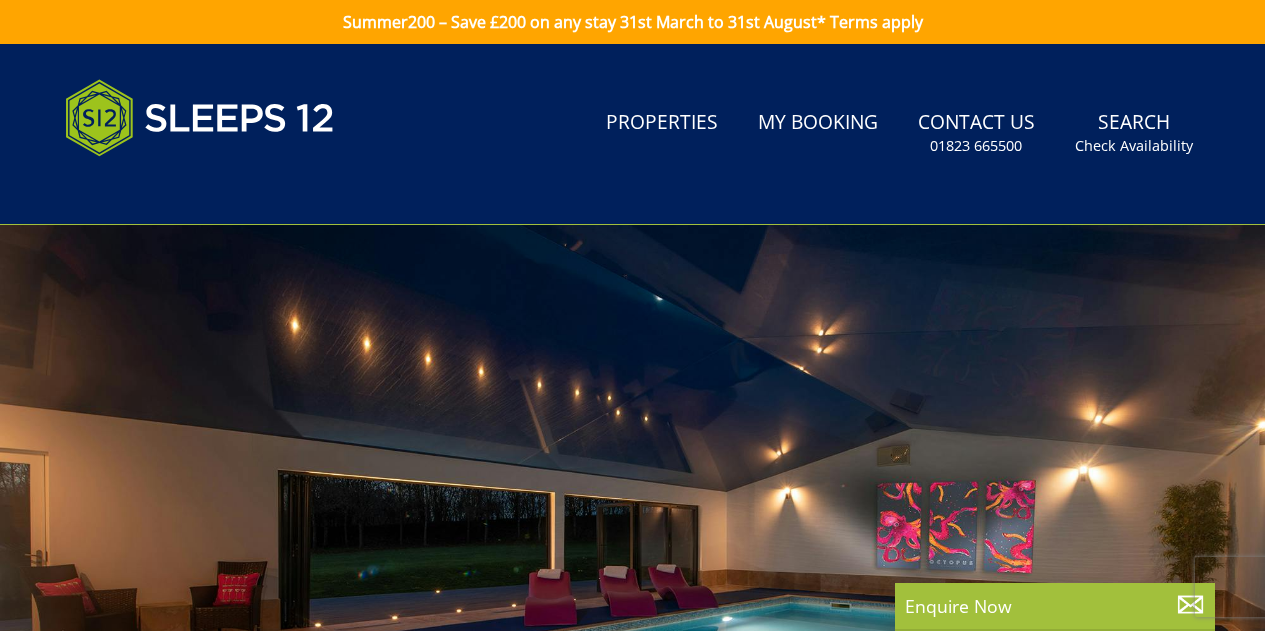 scroll, scrollTop: 0, scrollLeft: 0, axis: both 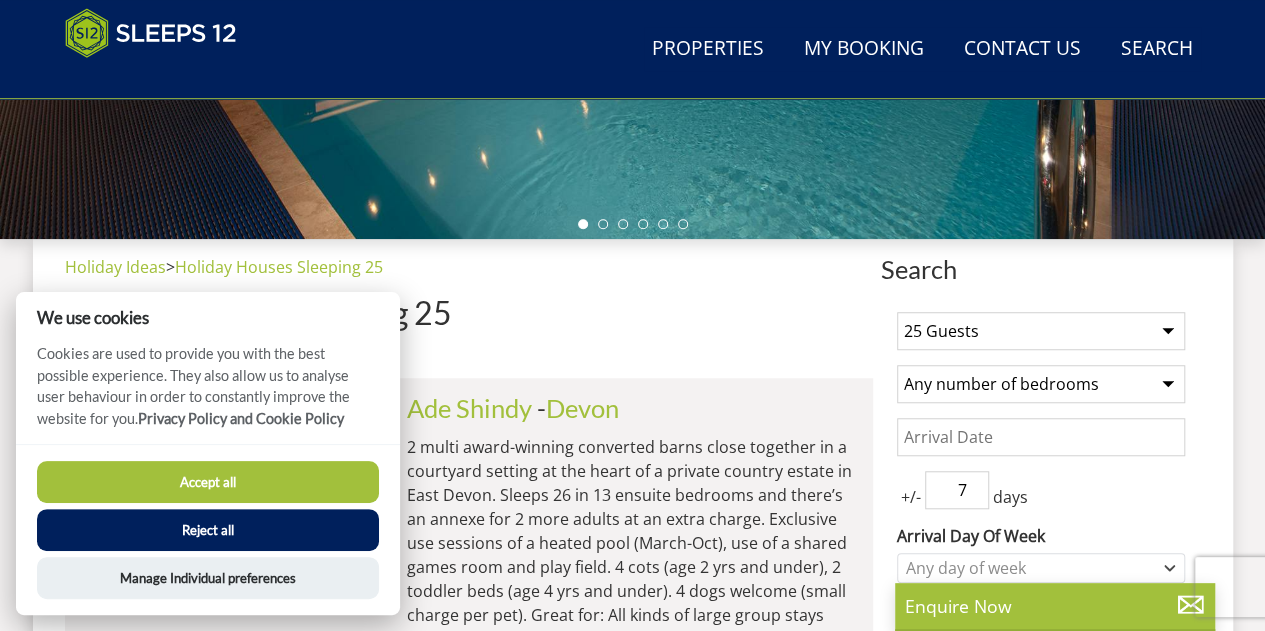 click on "Reject all" at bounding box center (208, 530) 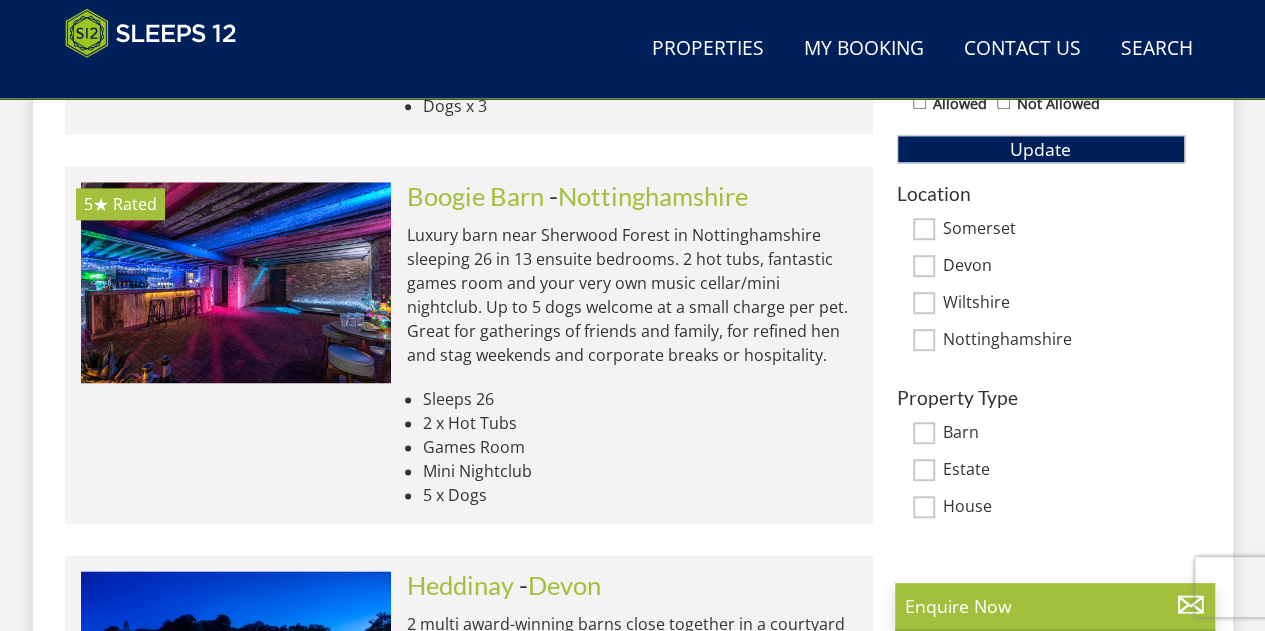 scroll, scrollTop: 1231, scrollLeft: 0, axis: vertical 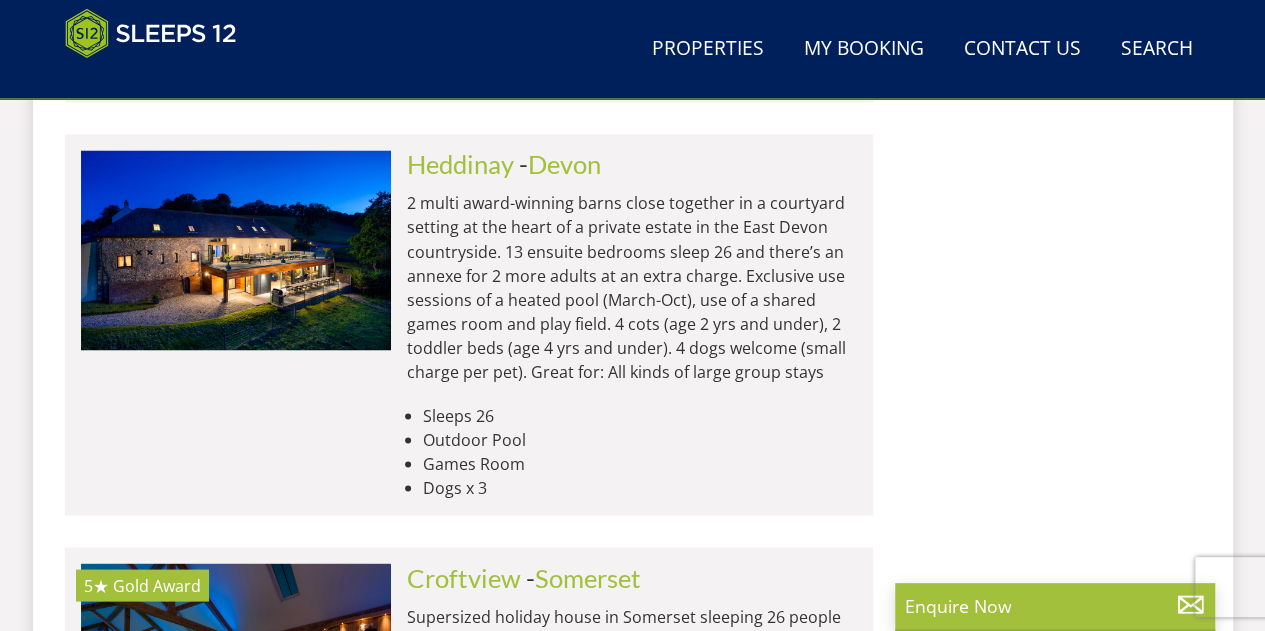 click on "Croftview
-  Somerset
Supersized holiday house in Somerset sleeping 26 people in 13 ensuite bedrooms, with room for 4 more guests charged extra per person. Private spa hall with swimming pool, hot tub, and sauna, games room, children’s play area, outdoor table tennis and rustic garden hut. 2 cots (age 2 yrs and under). 3 dogs welcome (small charge per pet).
Sleeps 26 + 4
Spa Hall
Games Room
Outdoor Play Area
3 x Dogs" at bounding box center (624, 725) 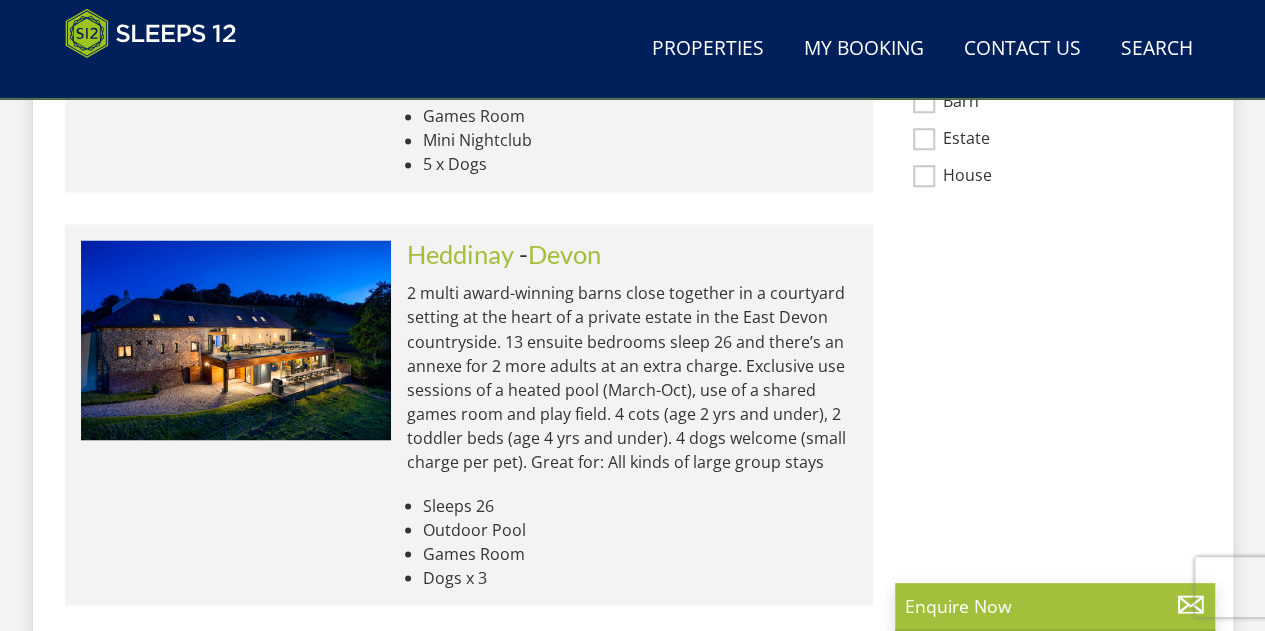 scroll, scrollTop: 1560, scrollLeft: 0, axis: vertical 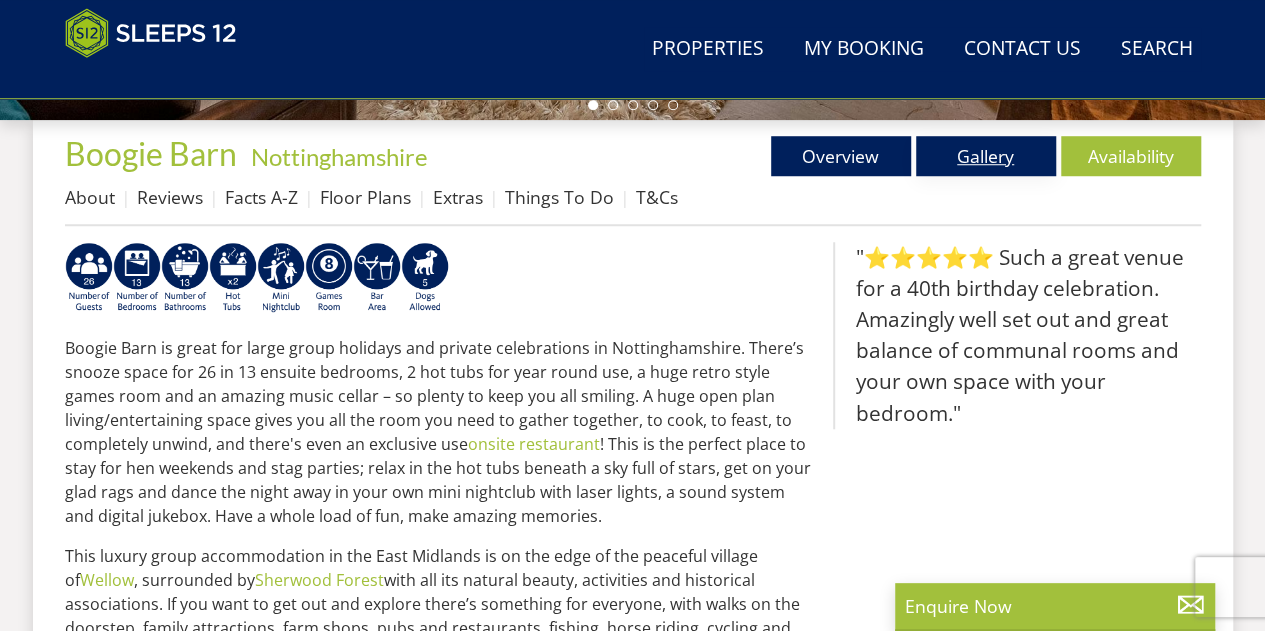 click on "Gallery" at bounding box center [986, 156] 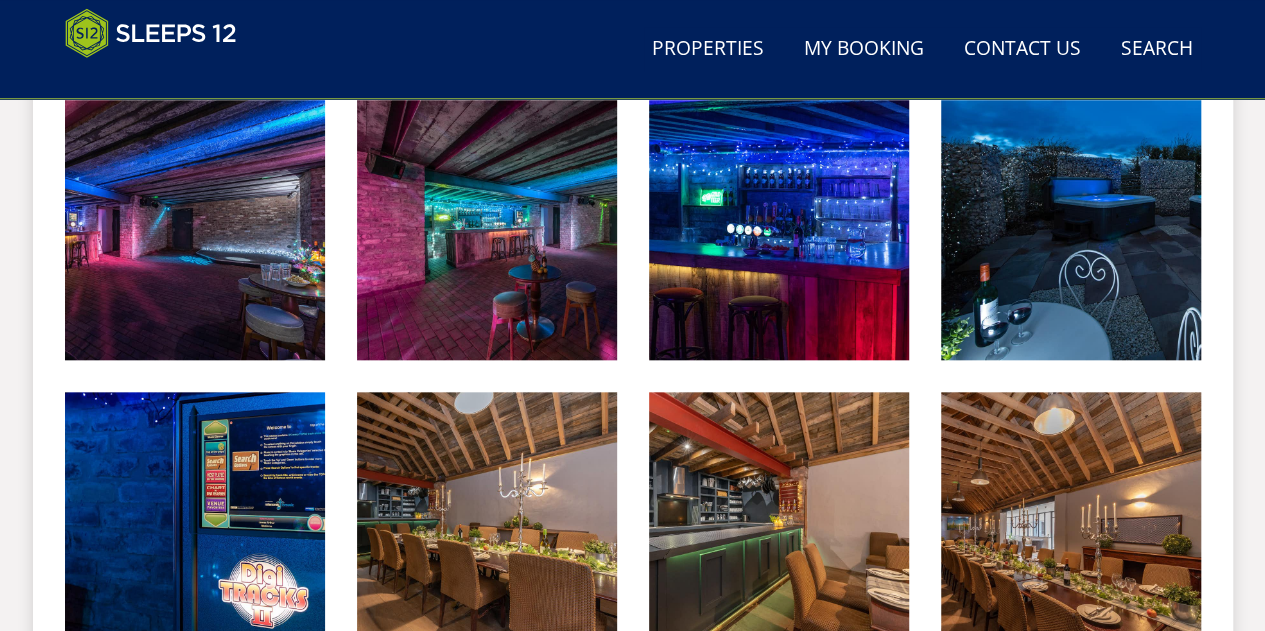 scroll, scrollTop: 864, scrollLeft: 0, axis: vertical 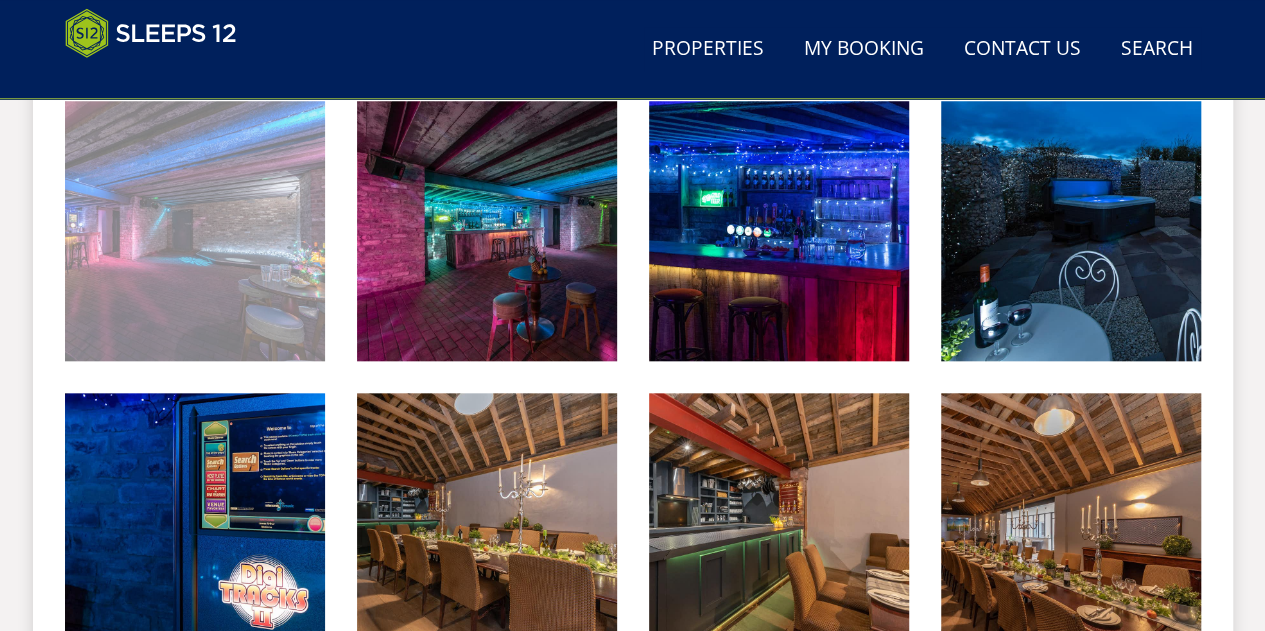 click at bounding box center (195, 231) 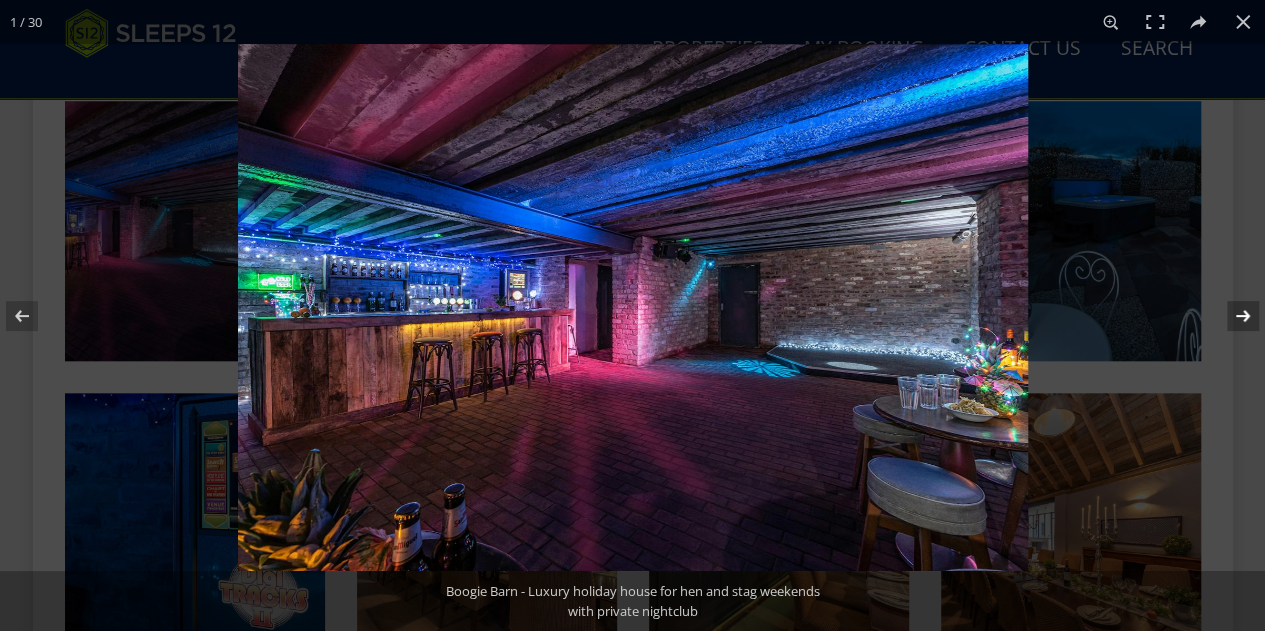 click at bounding box center (1230, 316) 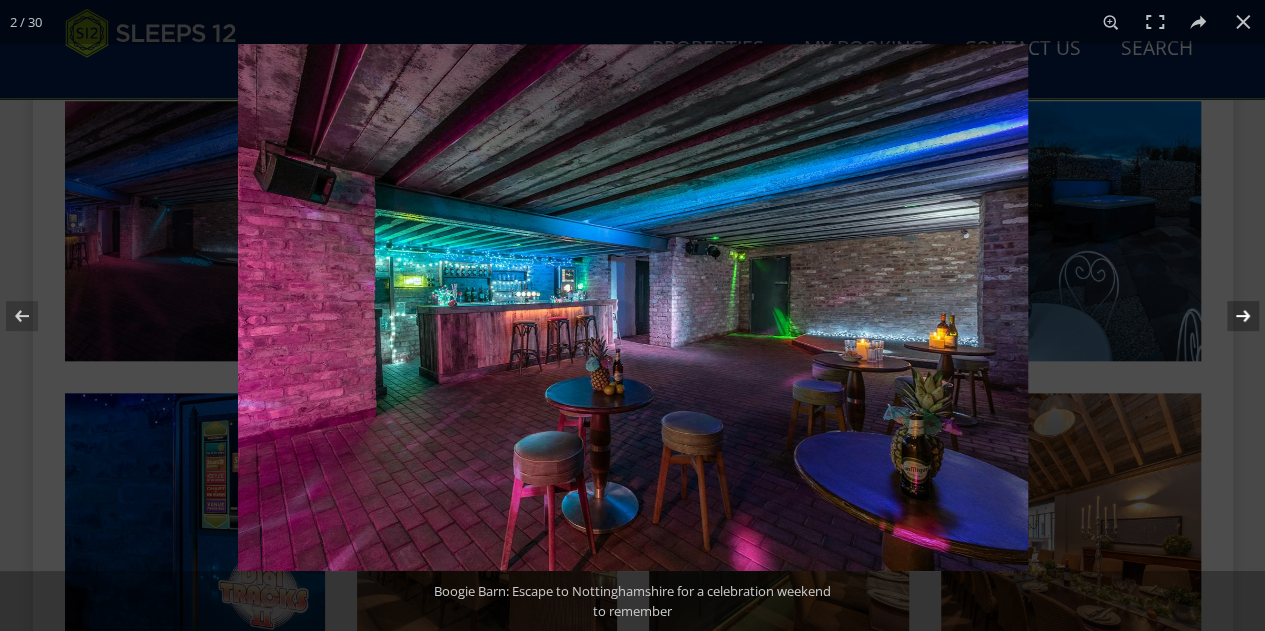 click at bounding box center [1230, 316] 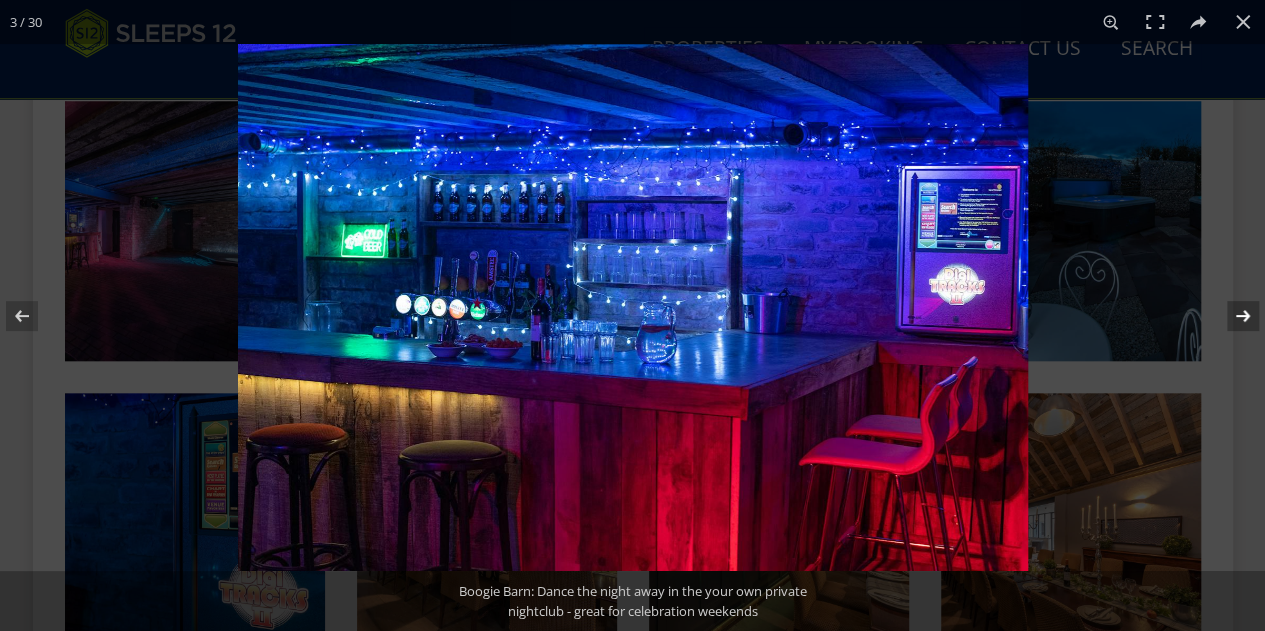 click at bounding box center [1230, 316] 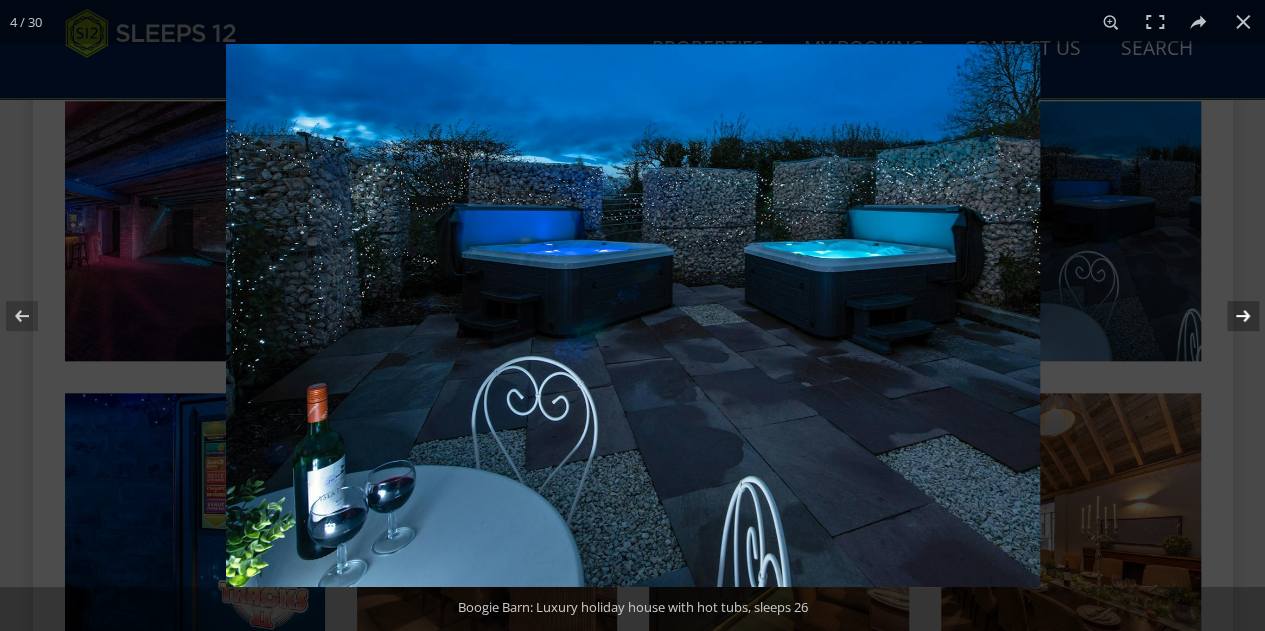 click at bounding box center (1230, 316) 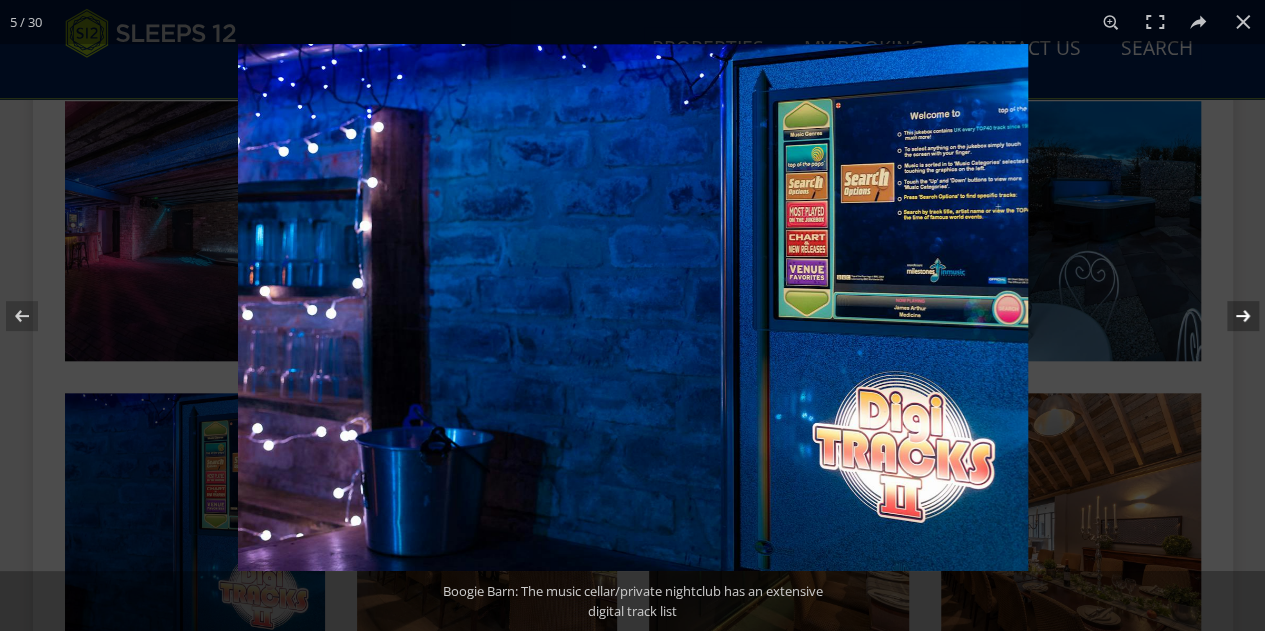 click at bounding box center (1230, 316) 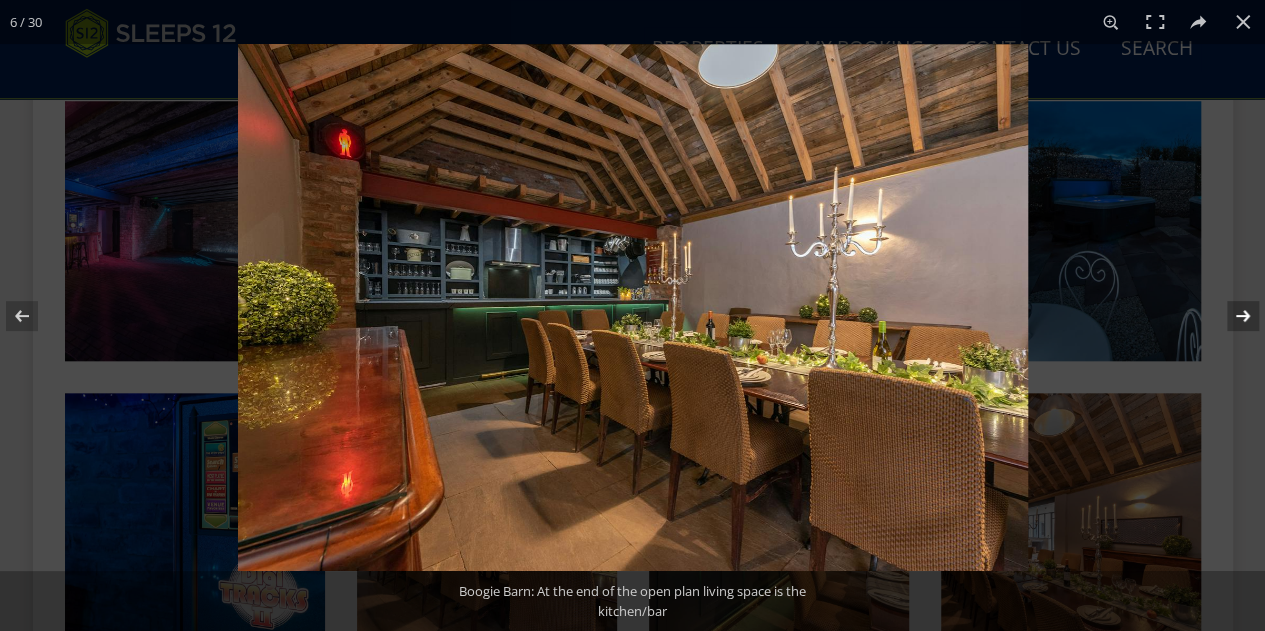click at bounding box center (1230, 316) 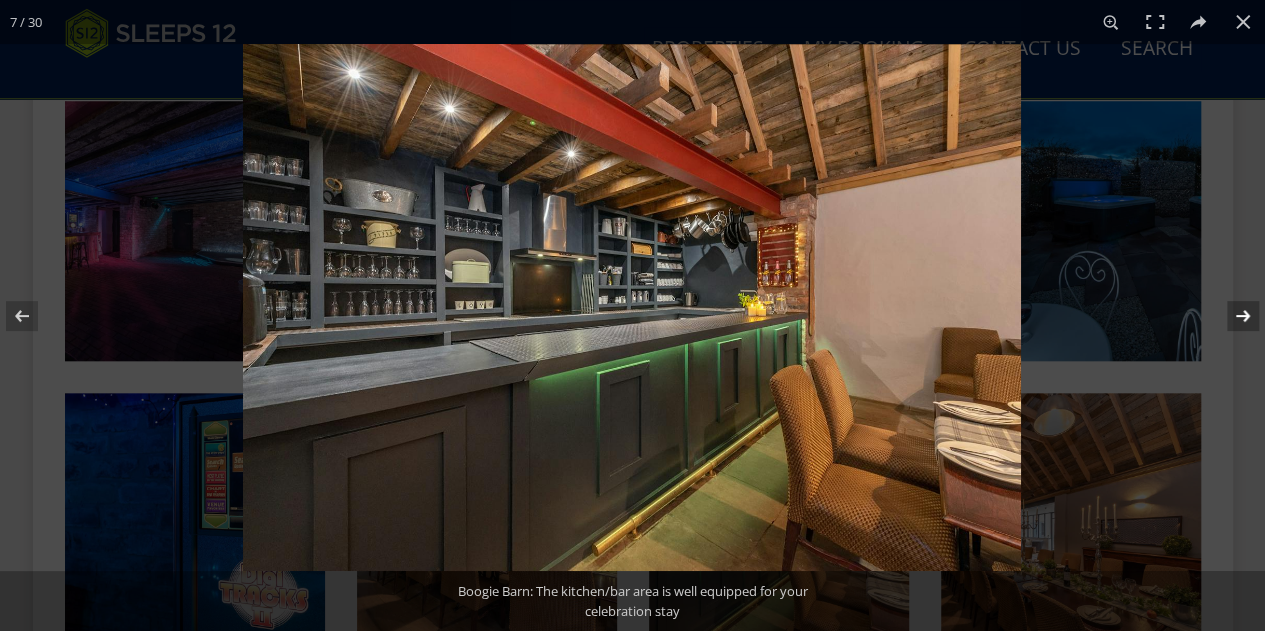 click at bounding box center [1230, 316] 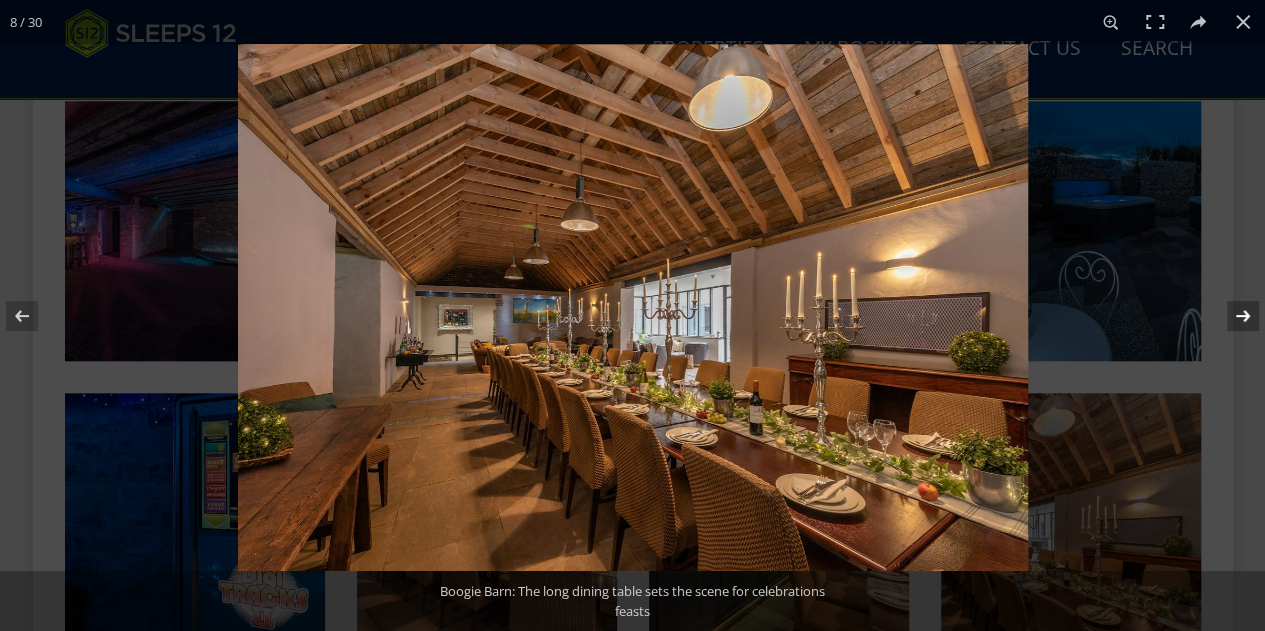 click at bounding box center (1230, 316) 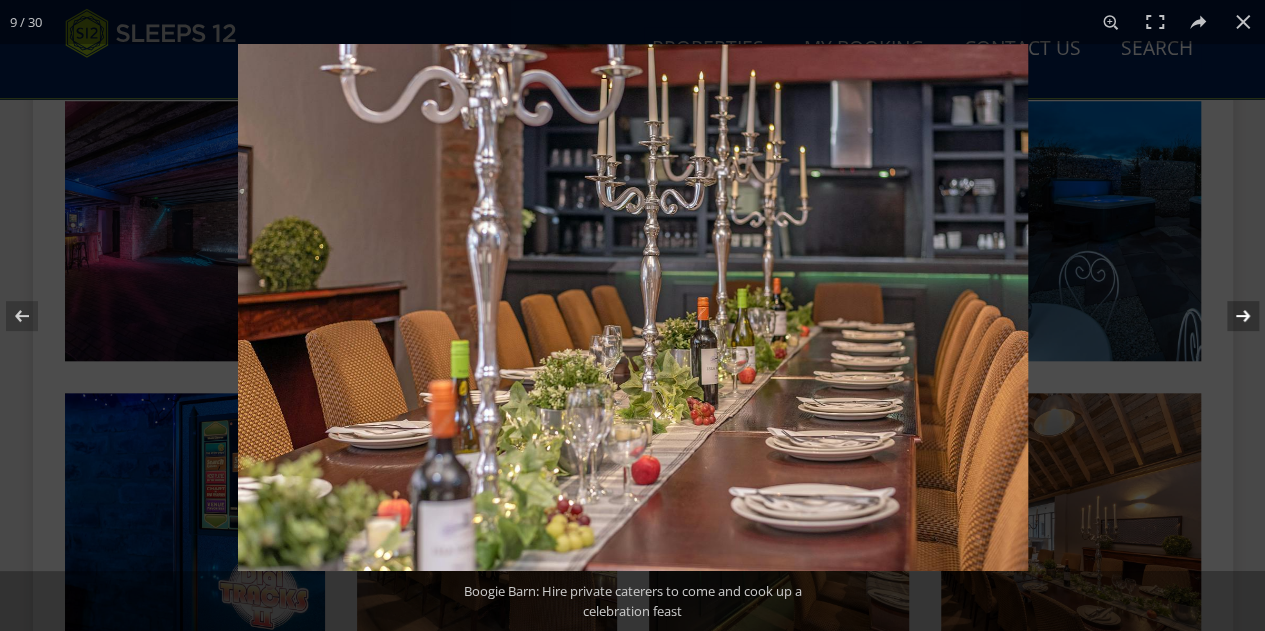 click at bounding box center [1230, 316] 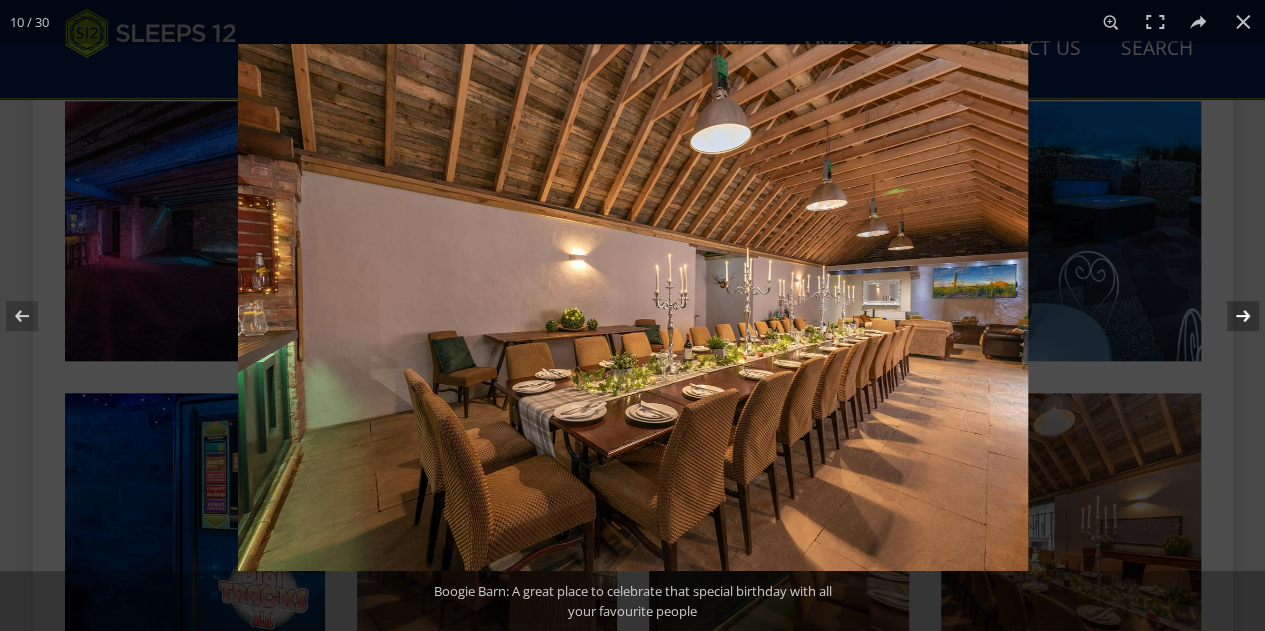 click at bounding box center [1230, 316] 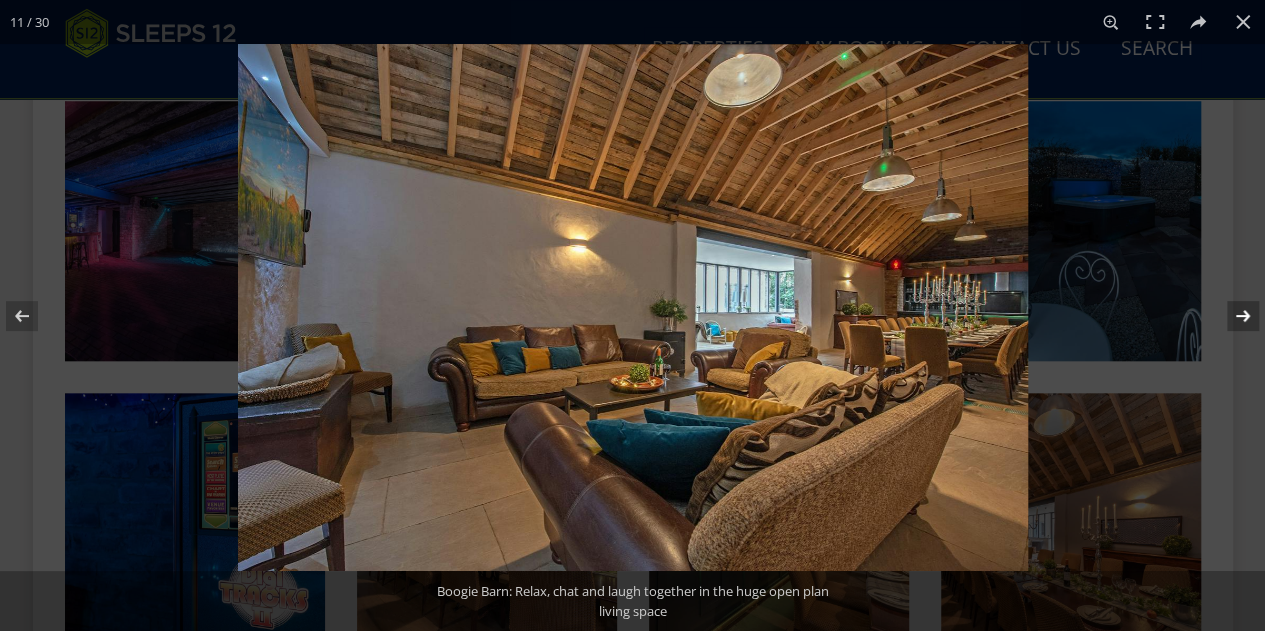 click at bounding box center (1230, 316) 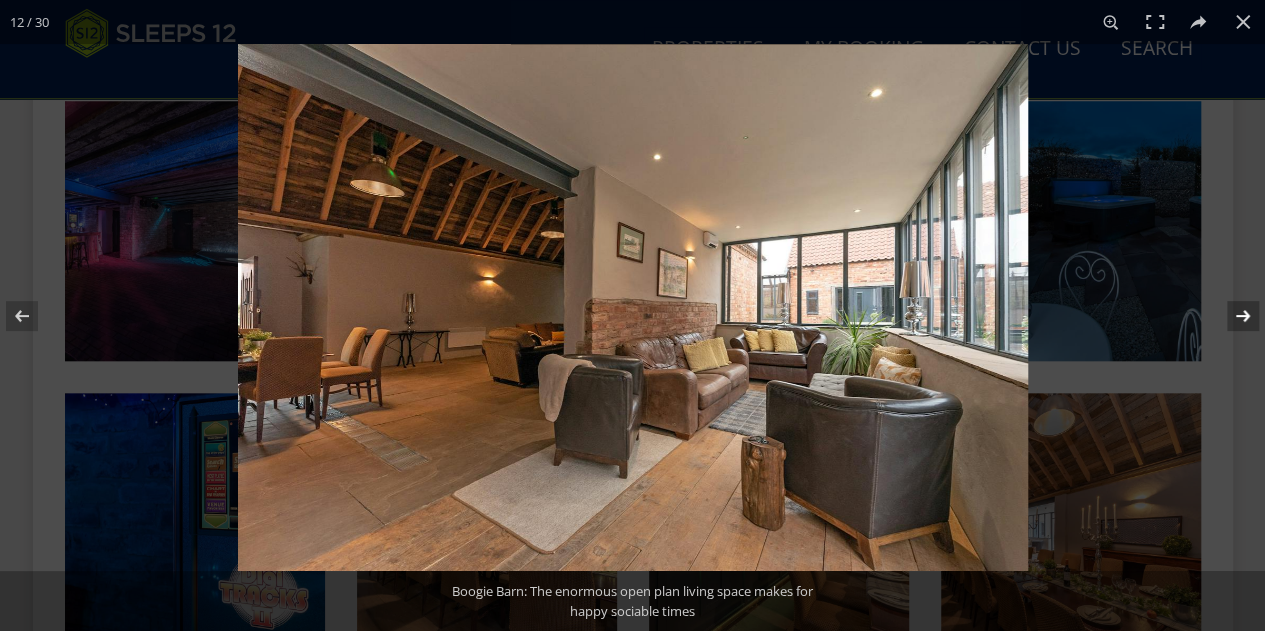 click at bounding box center (1230, 316) 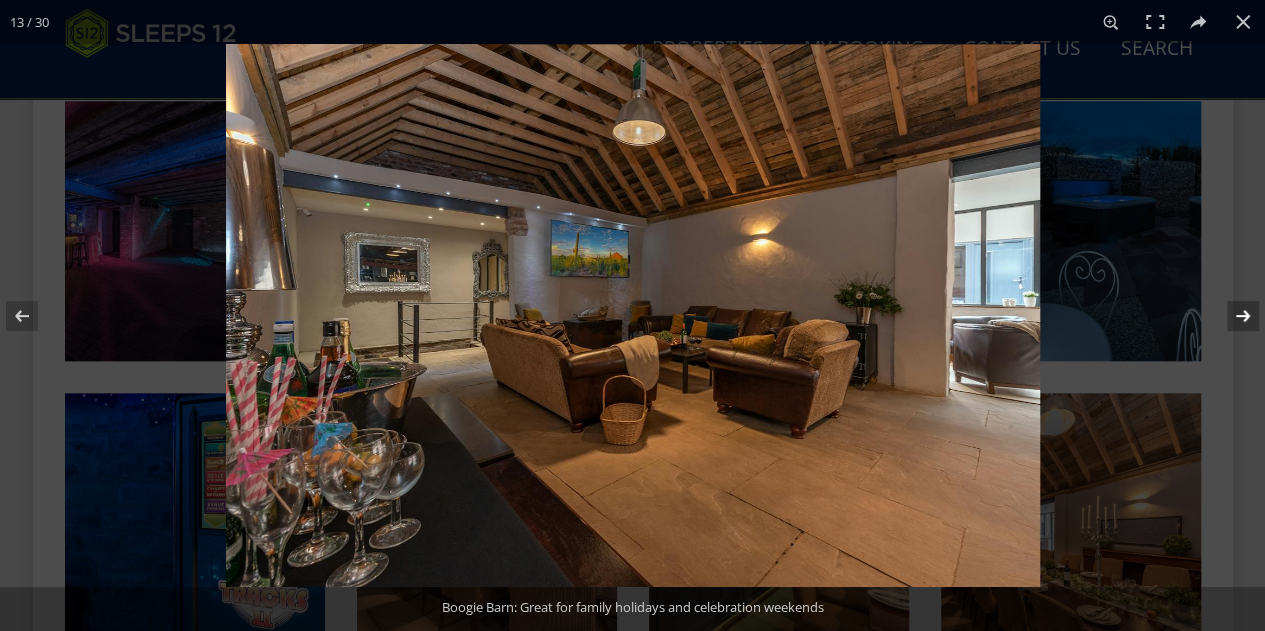 click at bounding box center [1230, 316] 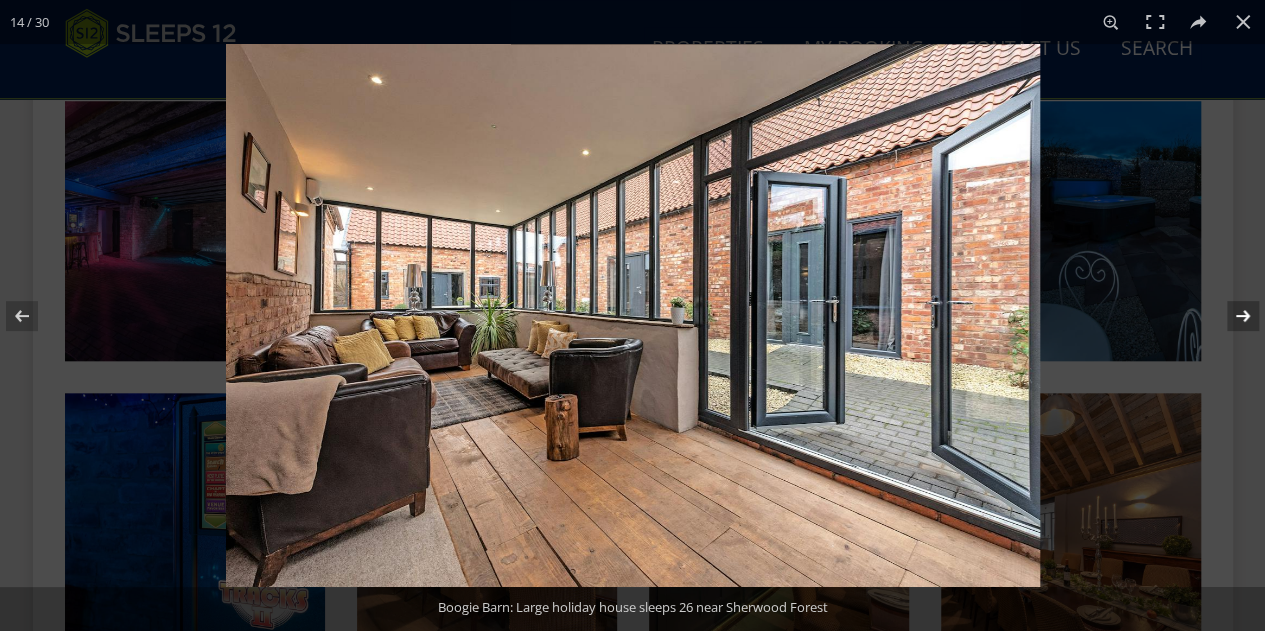 click at bounding box center [1230, 316] 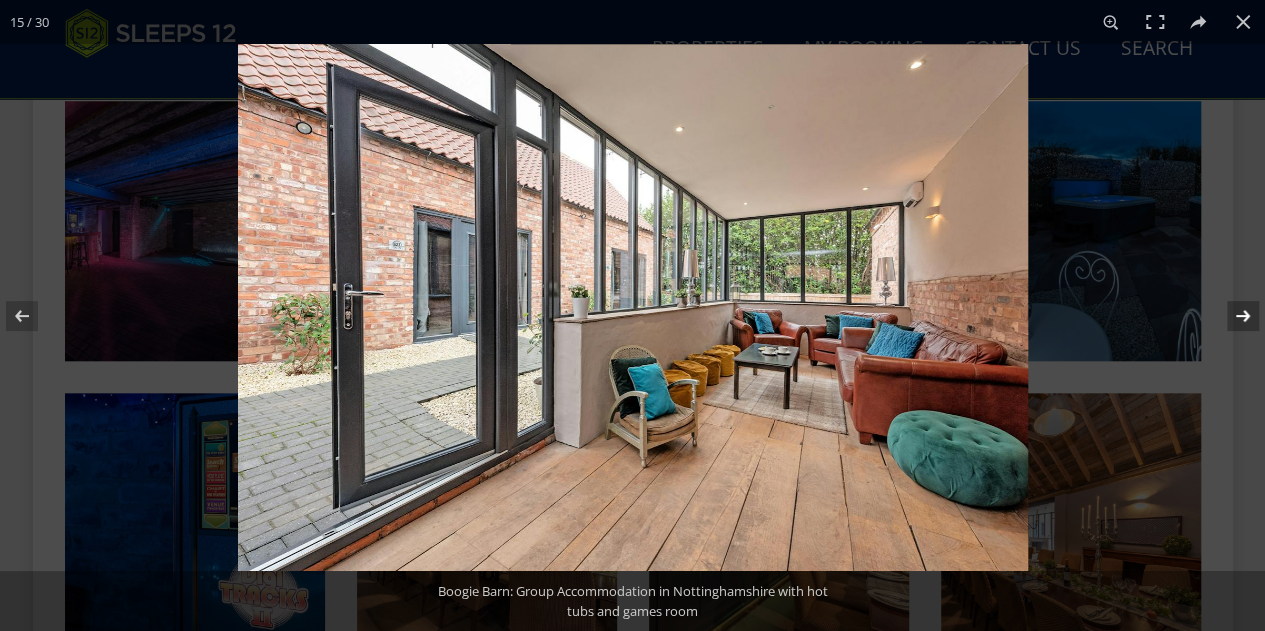 click at bounding box center [1230, 316] 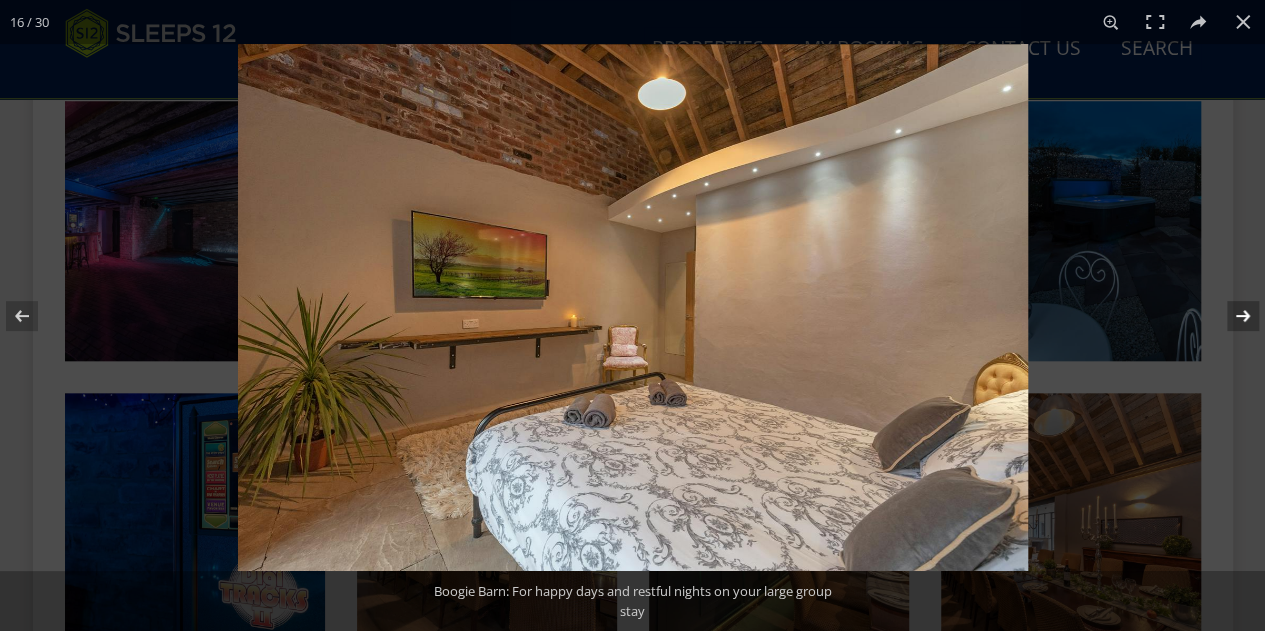 click at bounding box center [1230, 316] 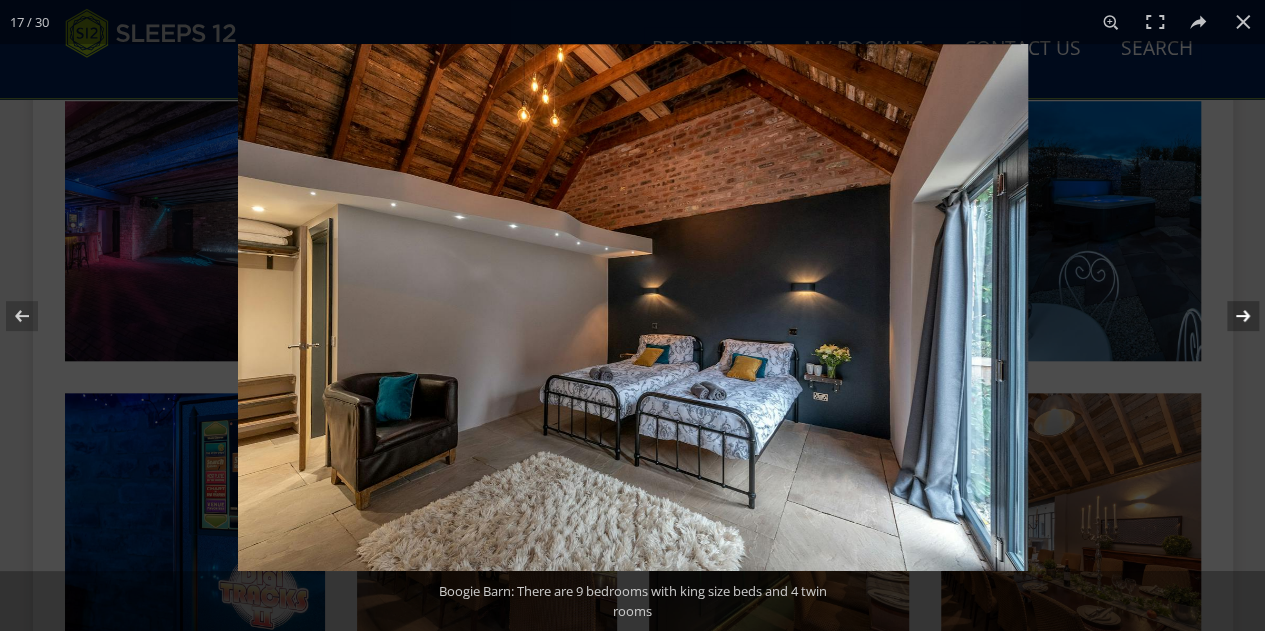 click at bounding box center (1230, 316) 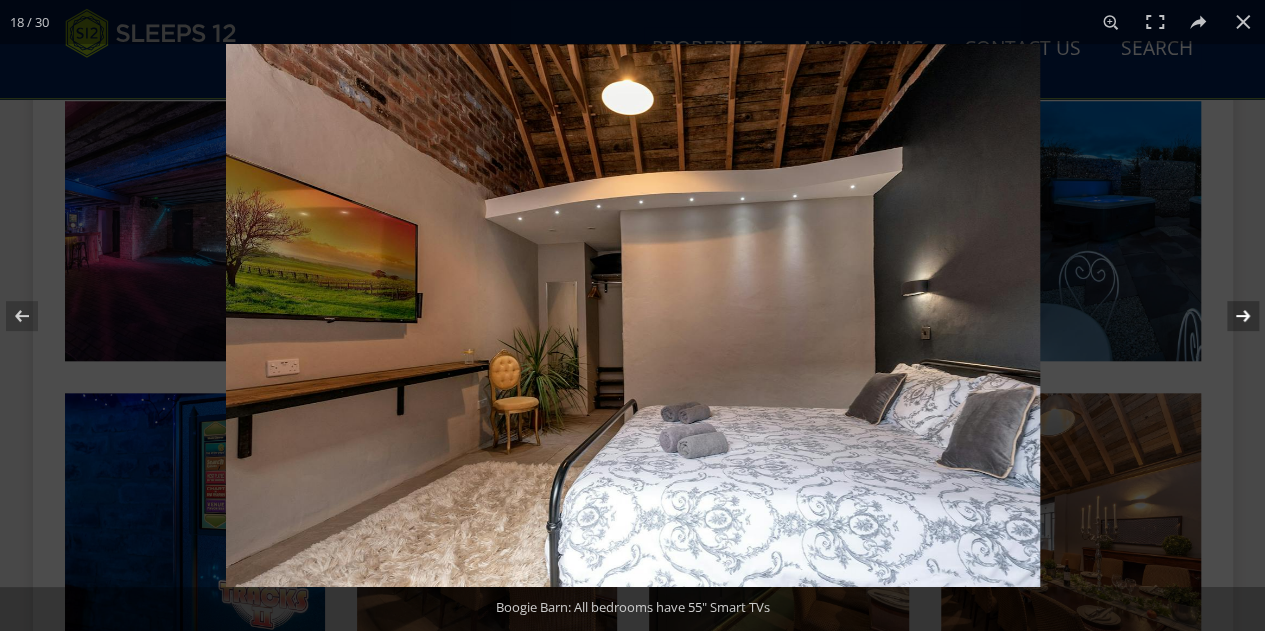 click at bounding box center [1230, 316] 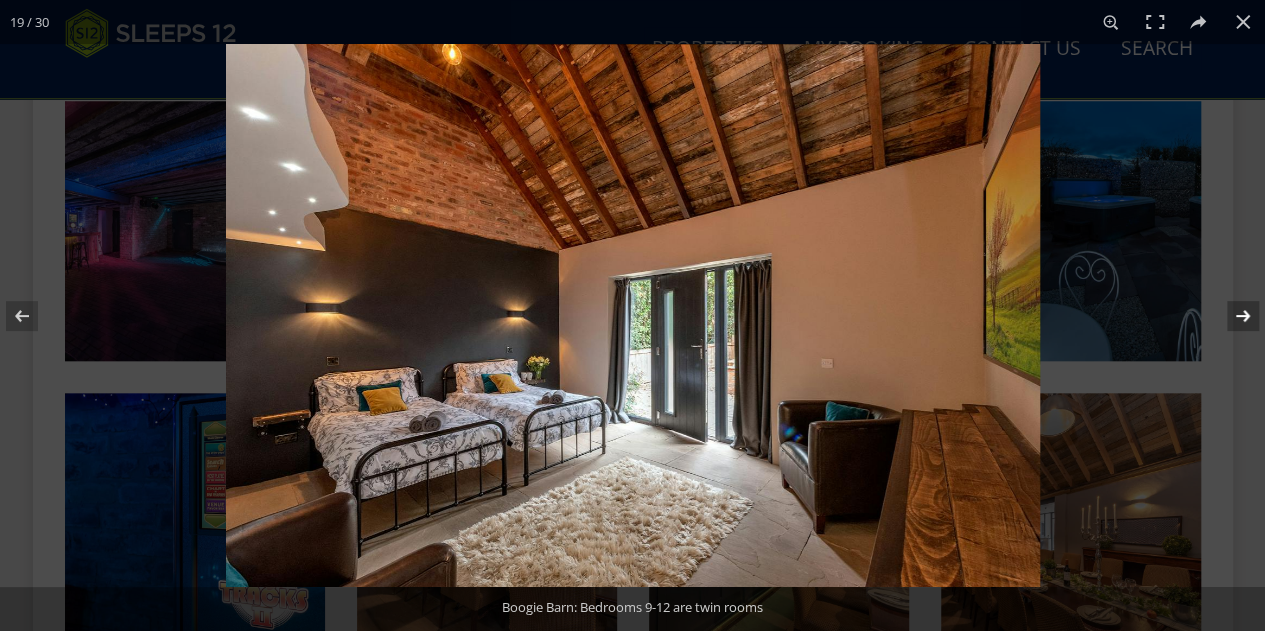 click at bounding box center [1230, 316] 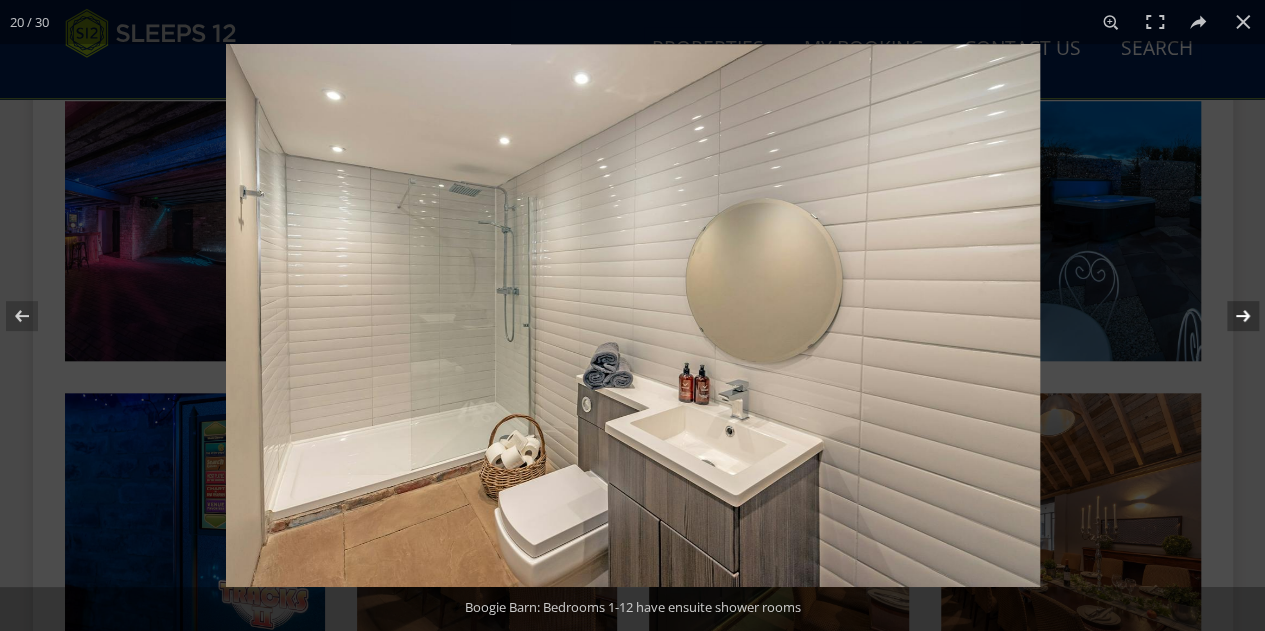 click at bounding box center (1230, 316) 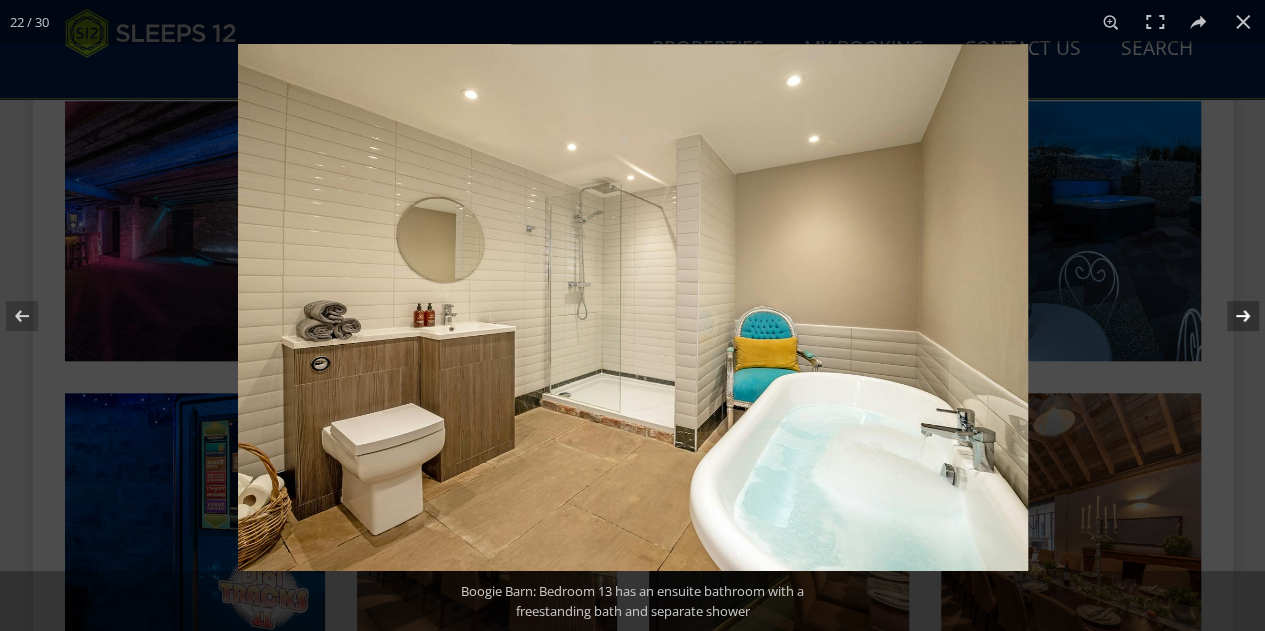 click at bounding box center [1230, 316] 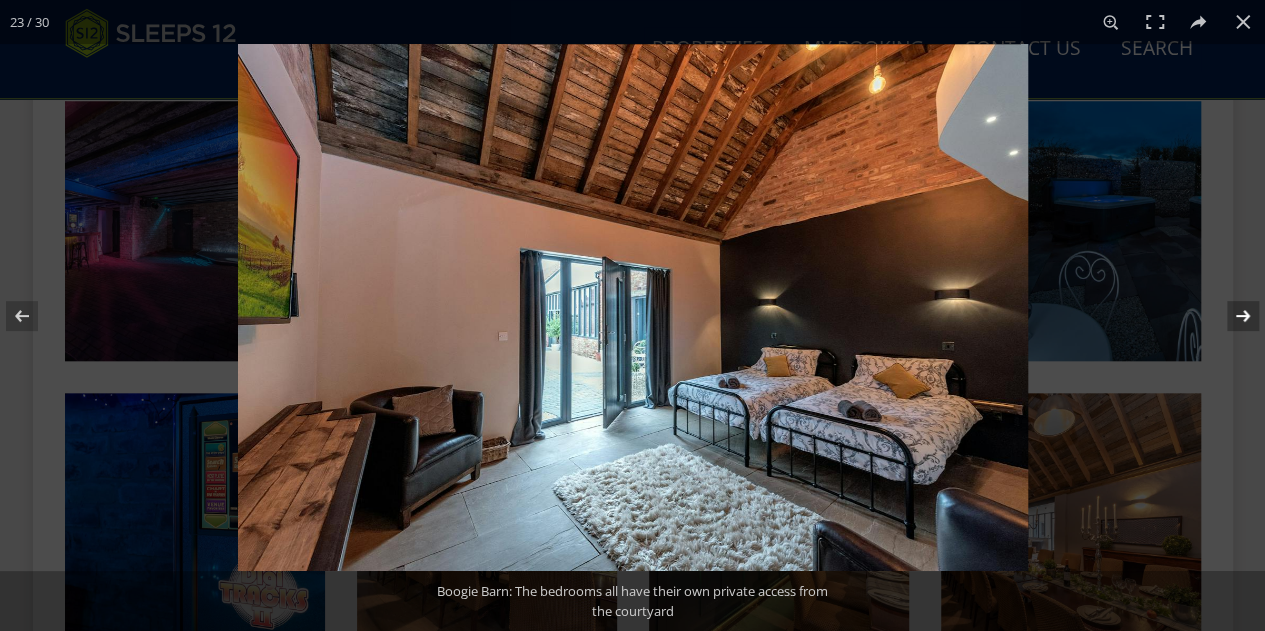click at bounding box center [1230, 316] 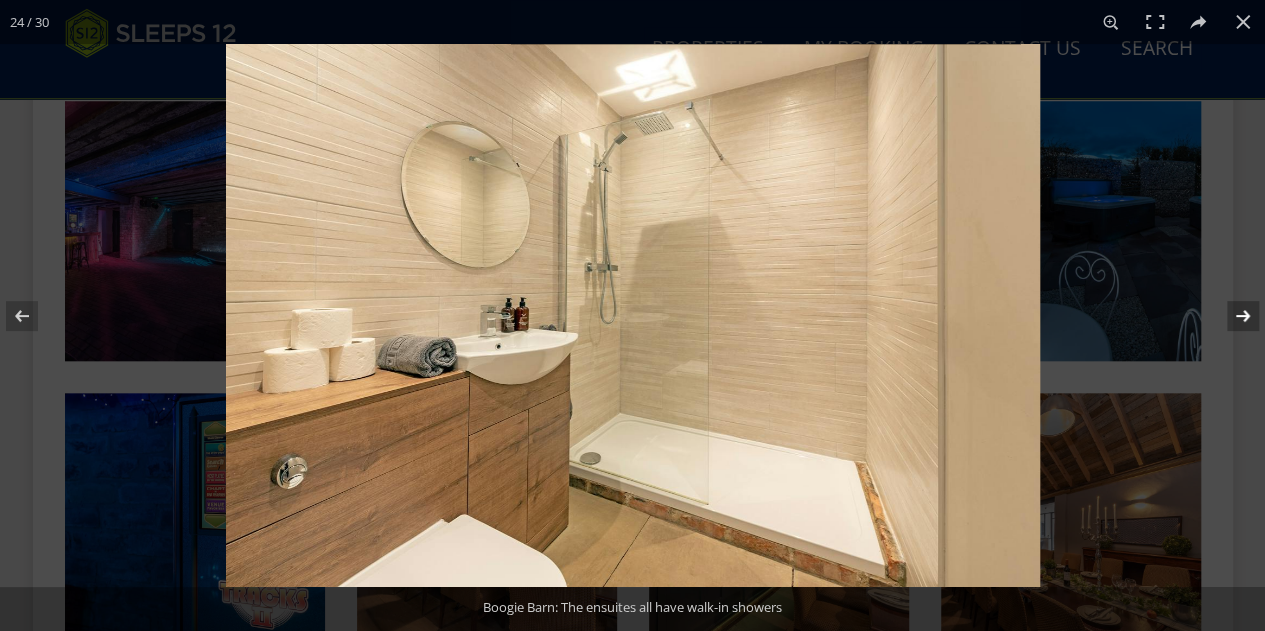 click at bounding box center [1230, 316] 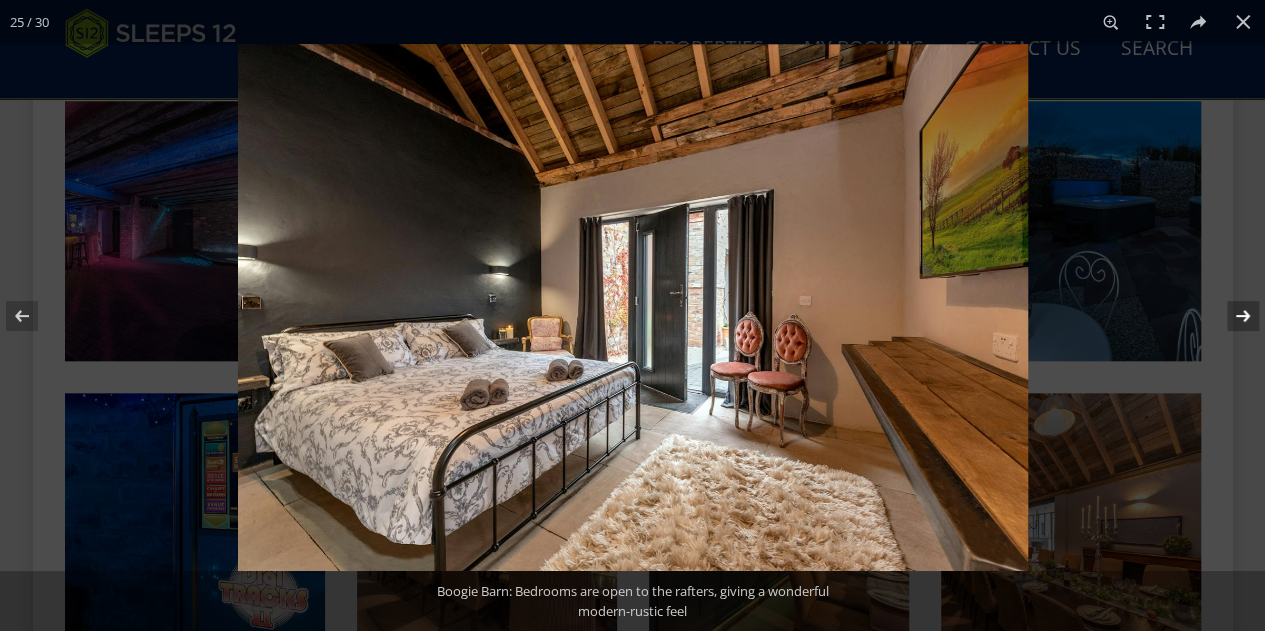 click at bounding box center [1230, 316] 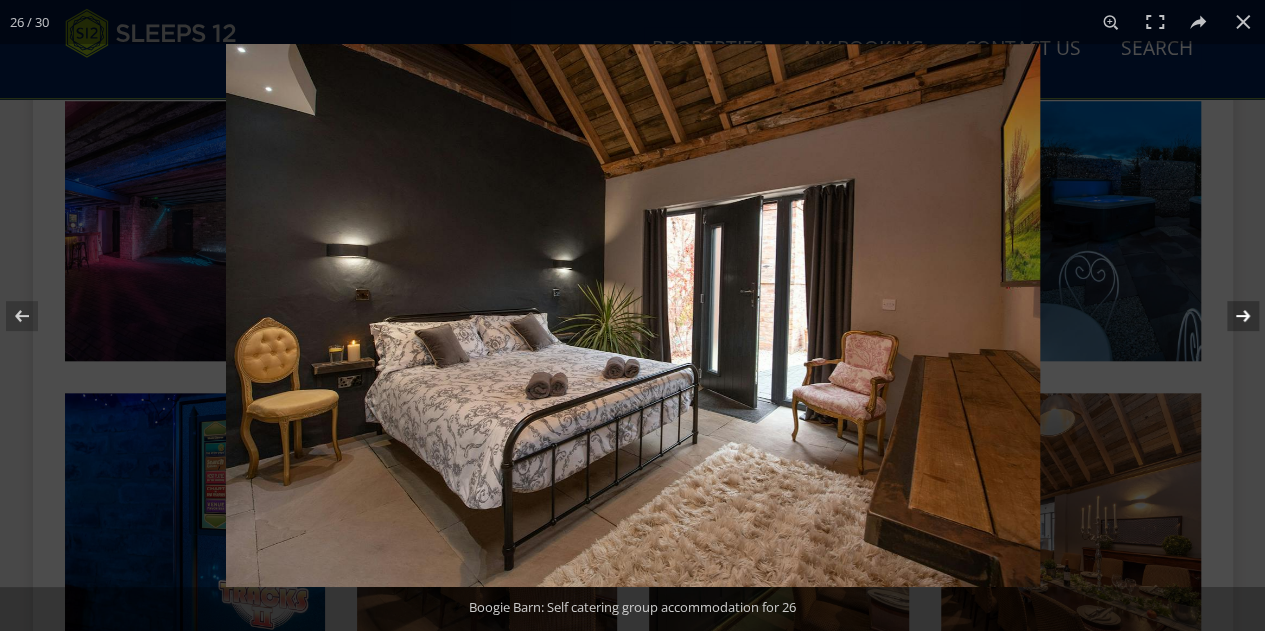 click at bounding box center [1230, 316] 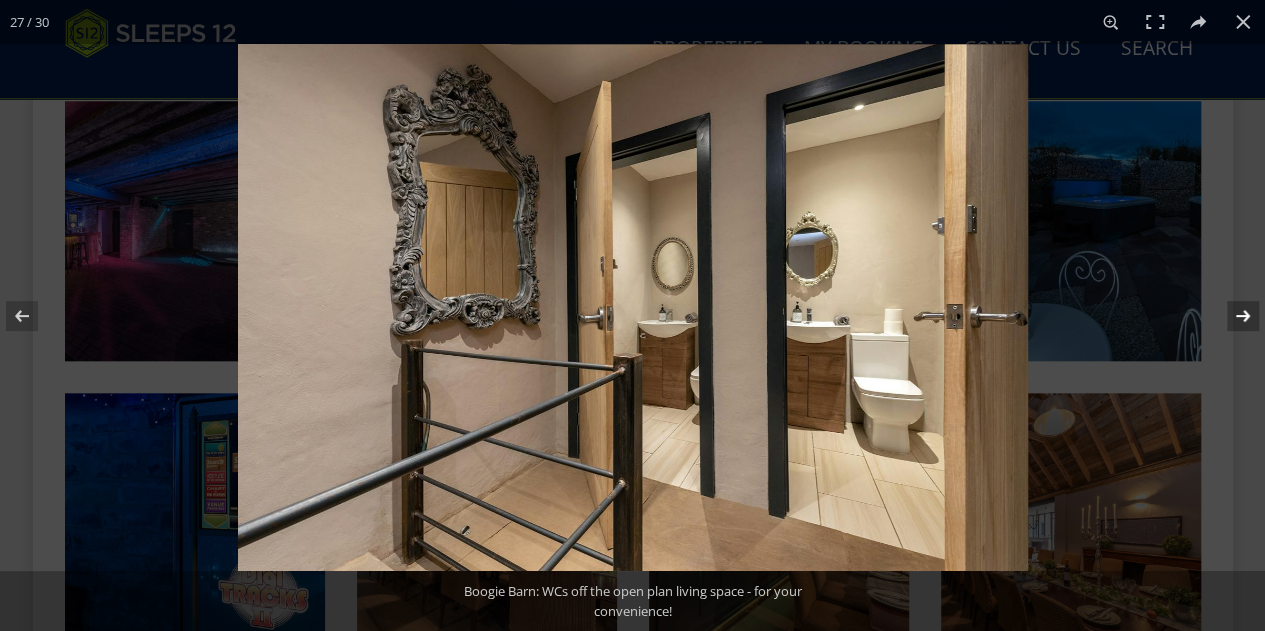 click at bounding box center (1230, 316) 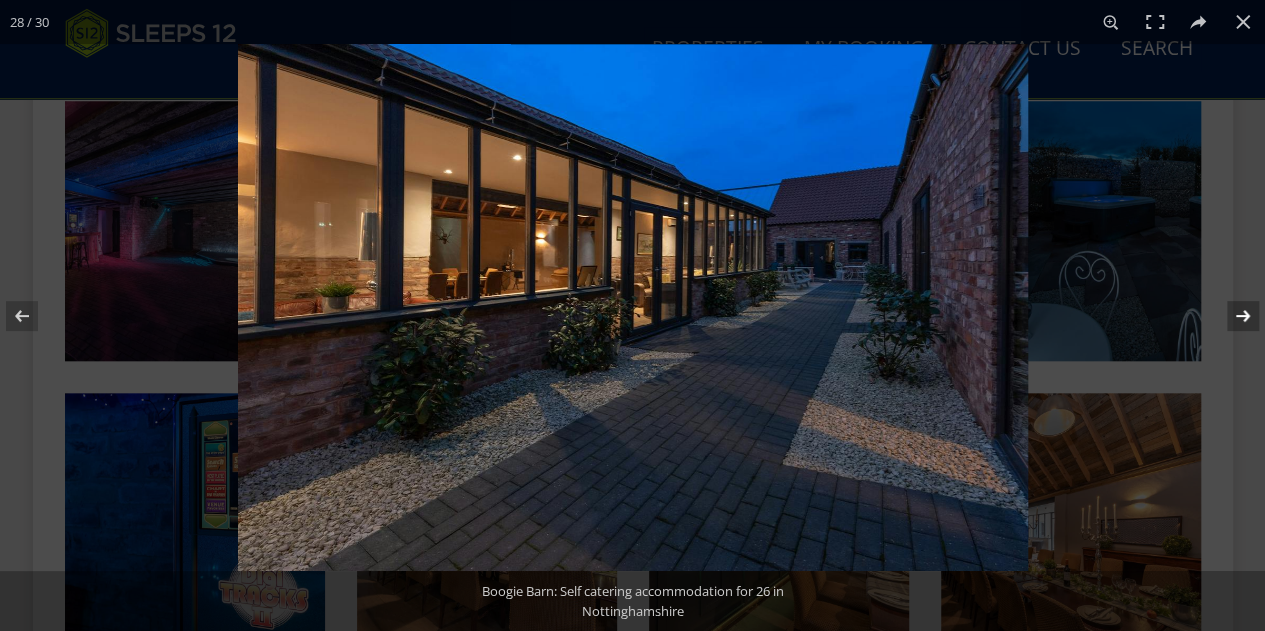 click at bounding box center [1230, 316] 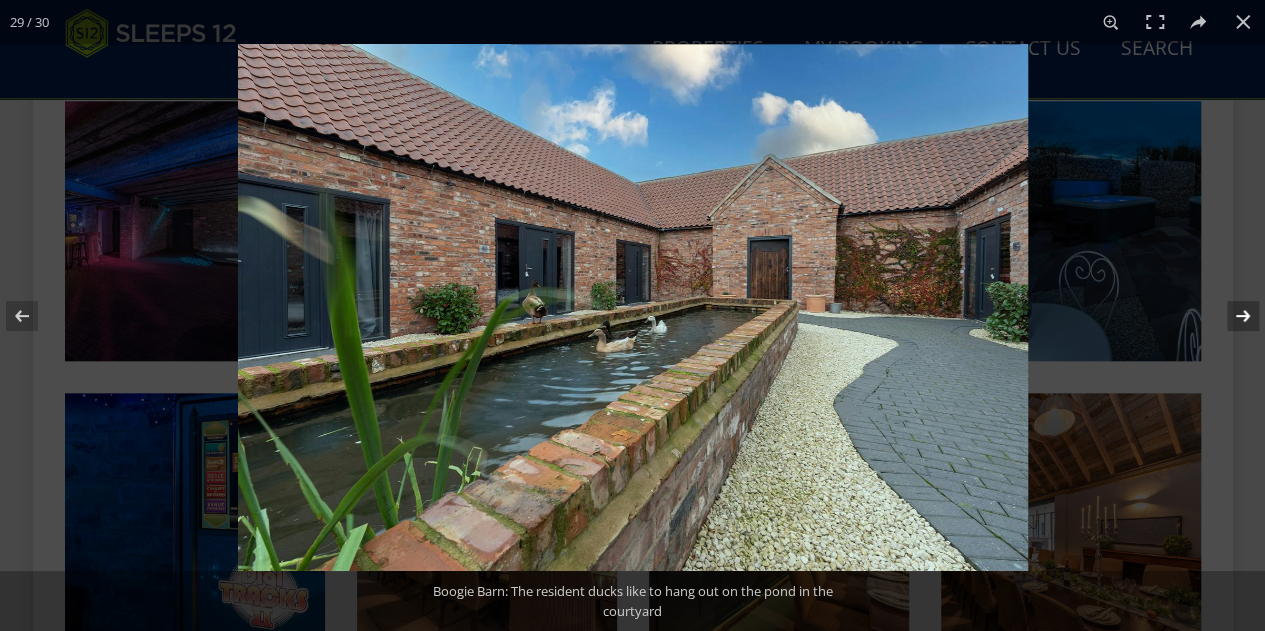 click at bounding box center [1230, 316] 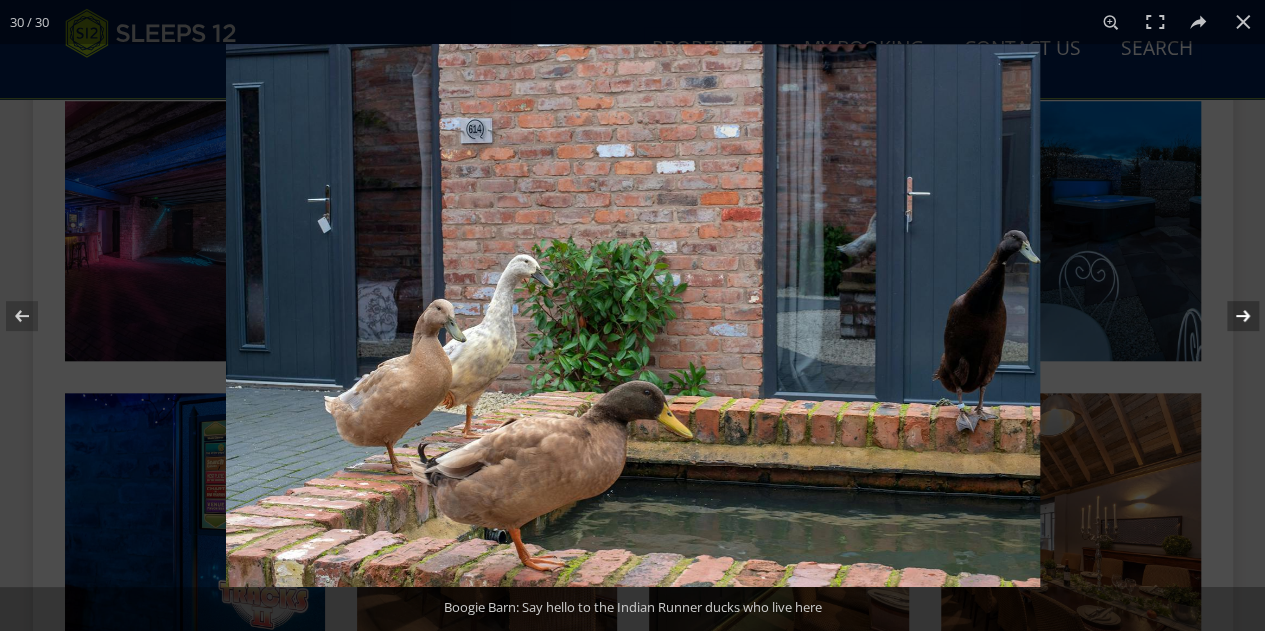 click at bounding box center (1230, 316) 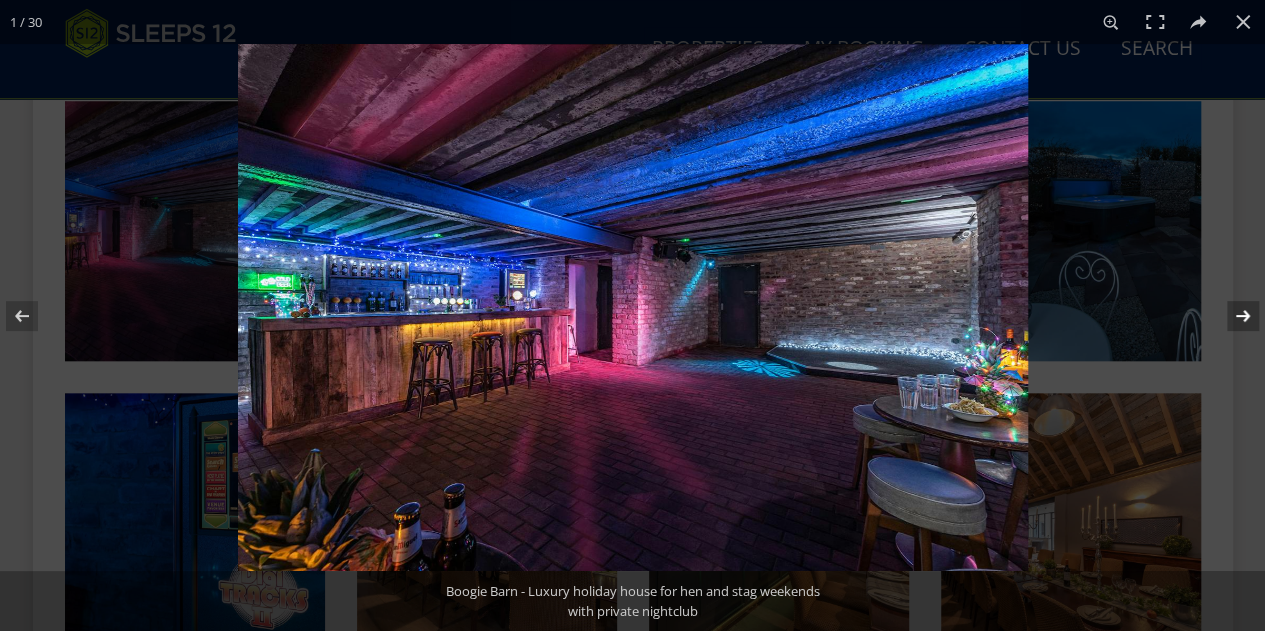 click at bounding box center (1230, 316) 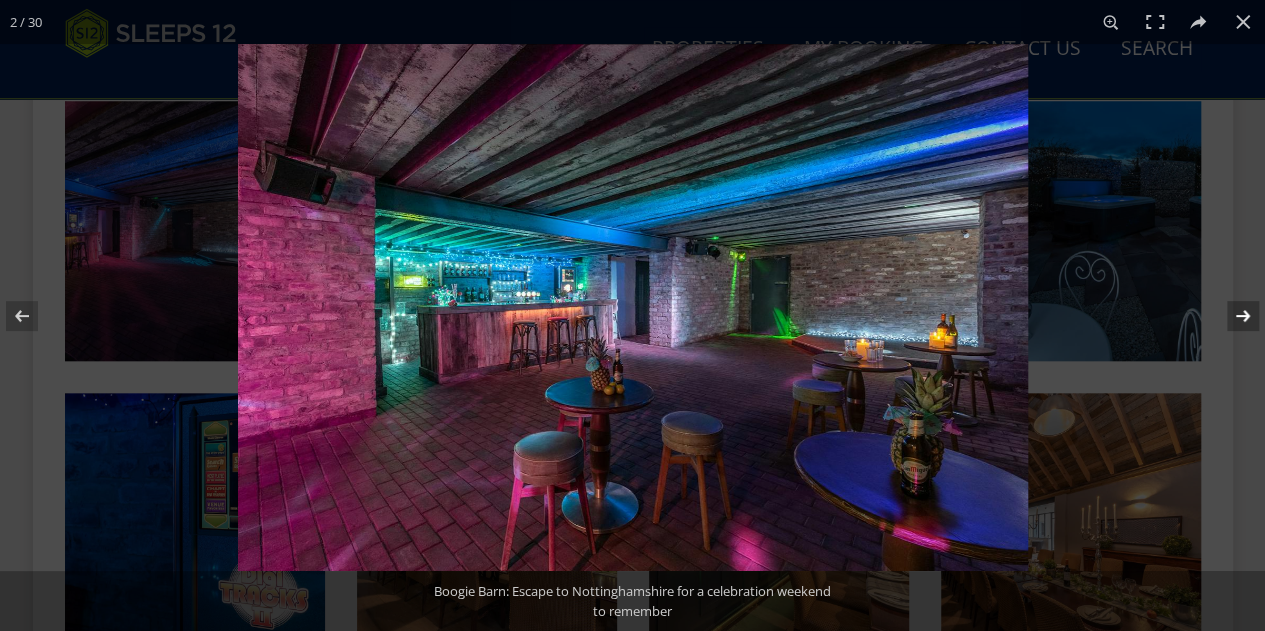 click at bounding box center [1230, 316] 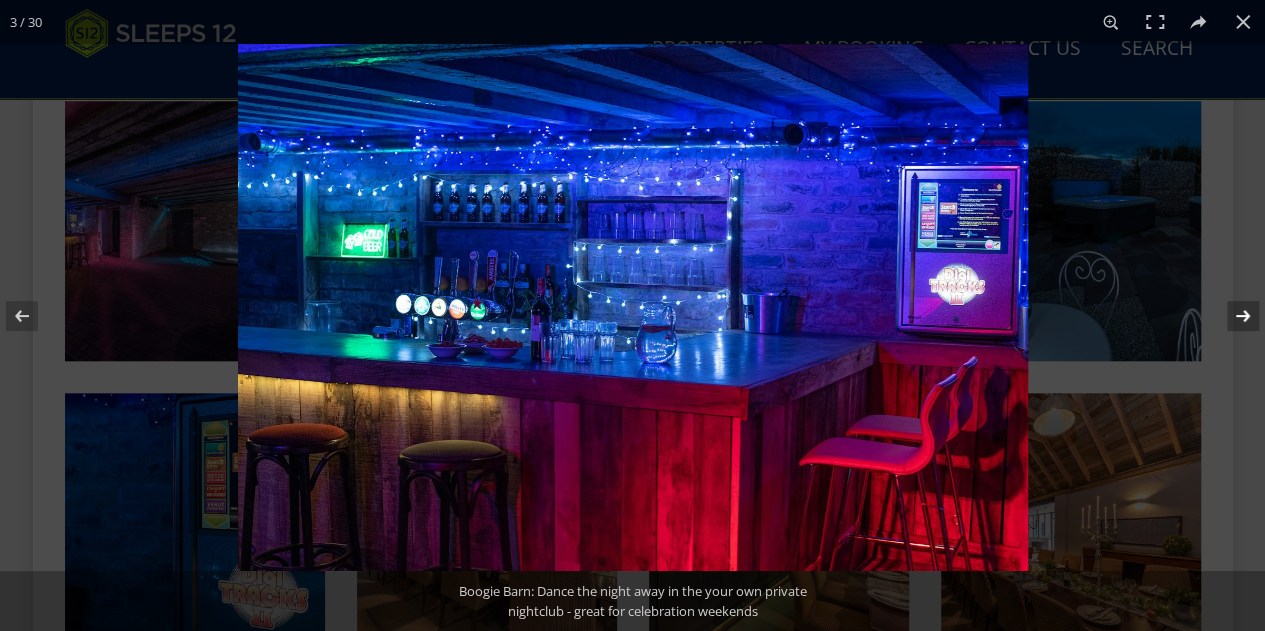 click at bounding box center (1230, 316) 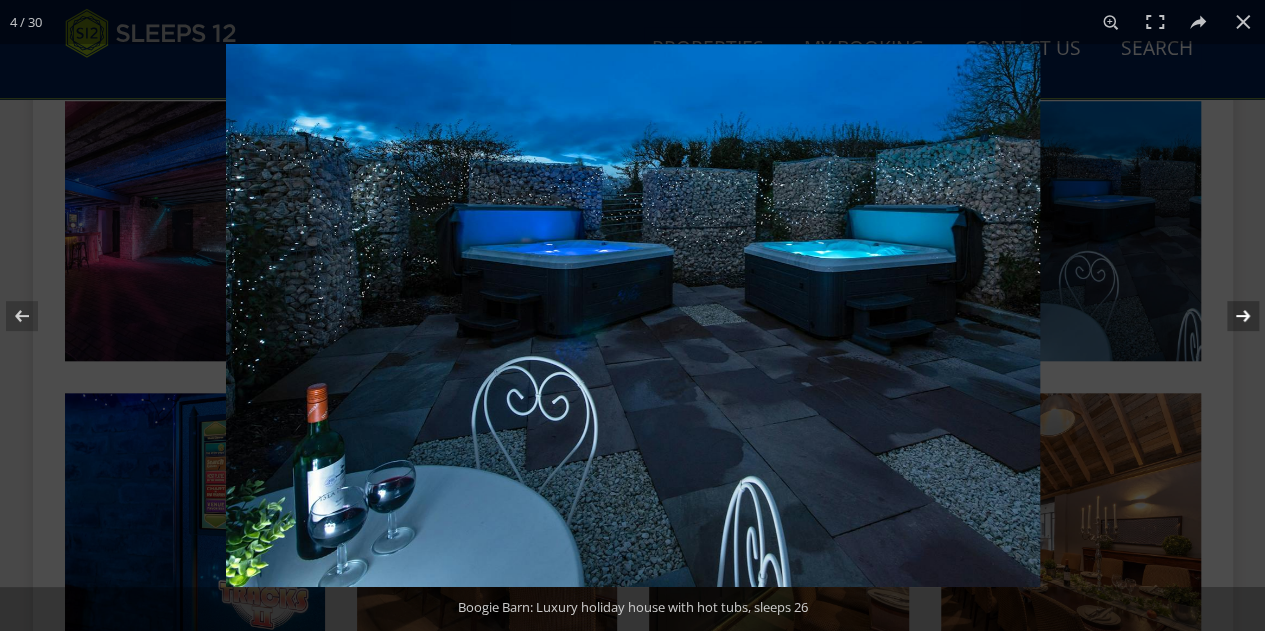 click at bounding box center (1230, 316) 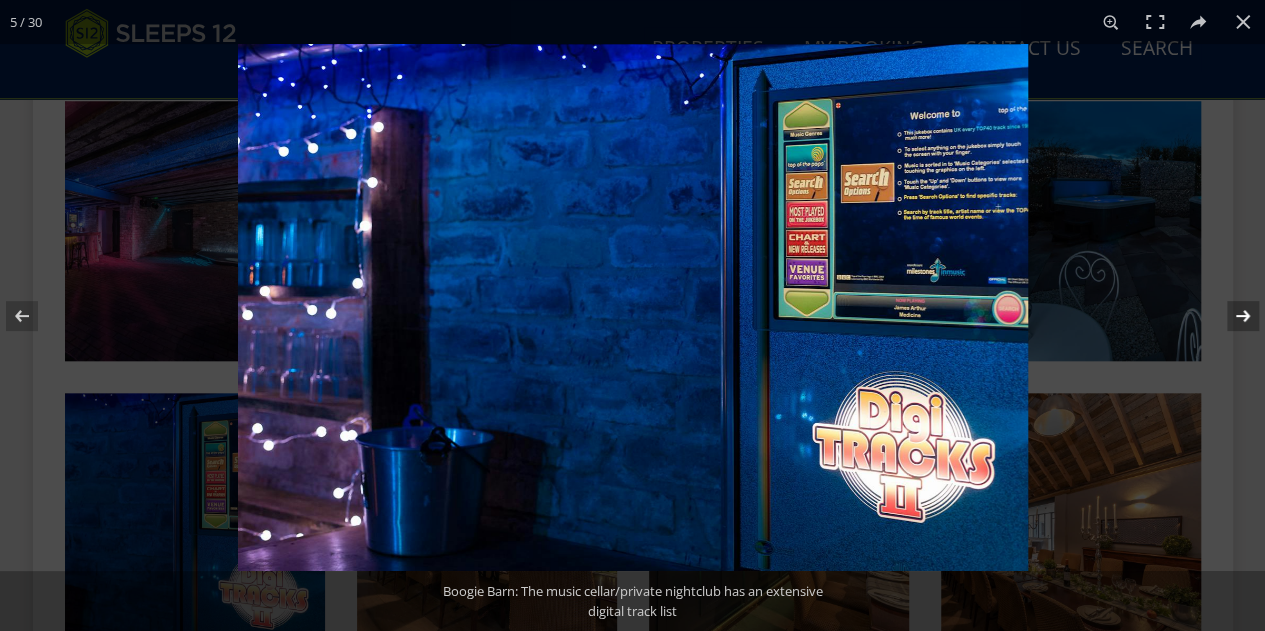 click at bounding box center (1230, 316) 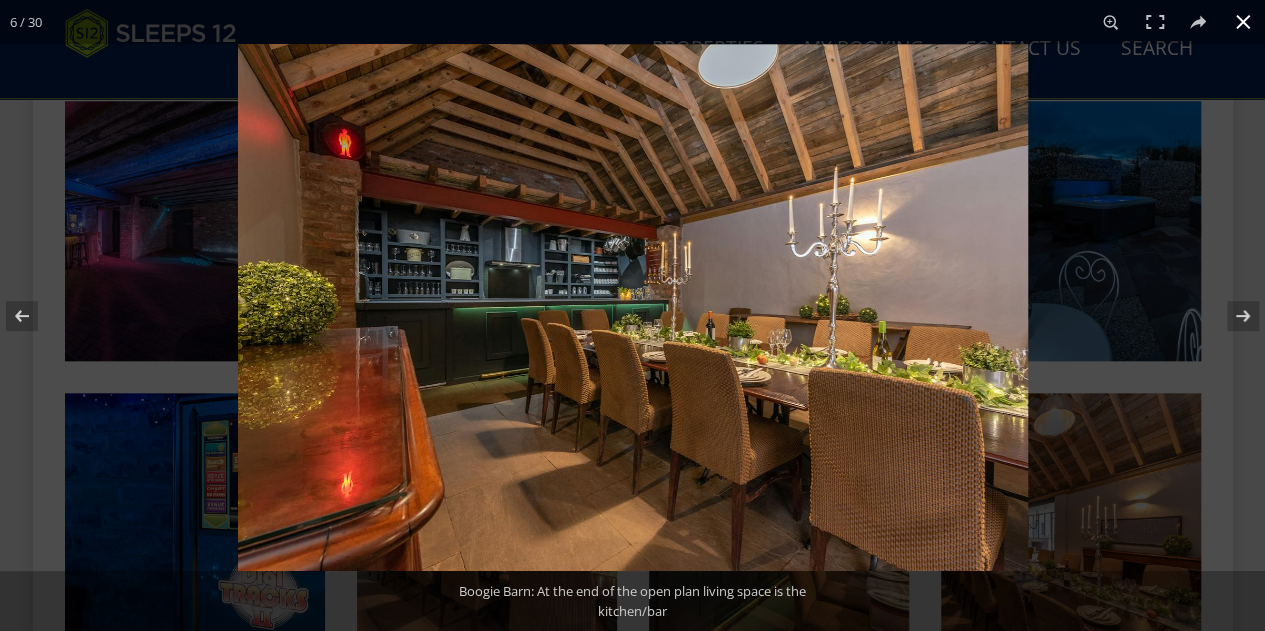 click at bounding box center [1243, 22] 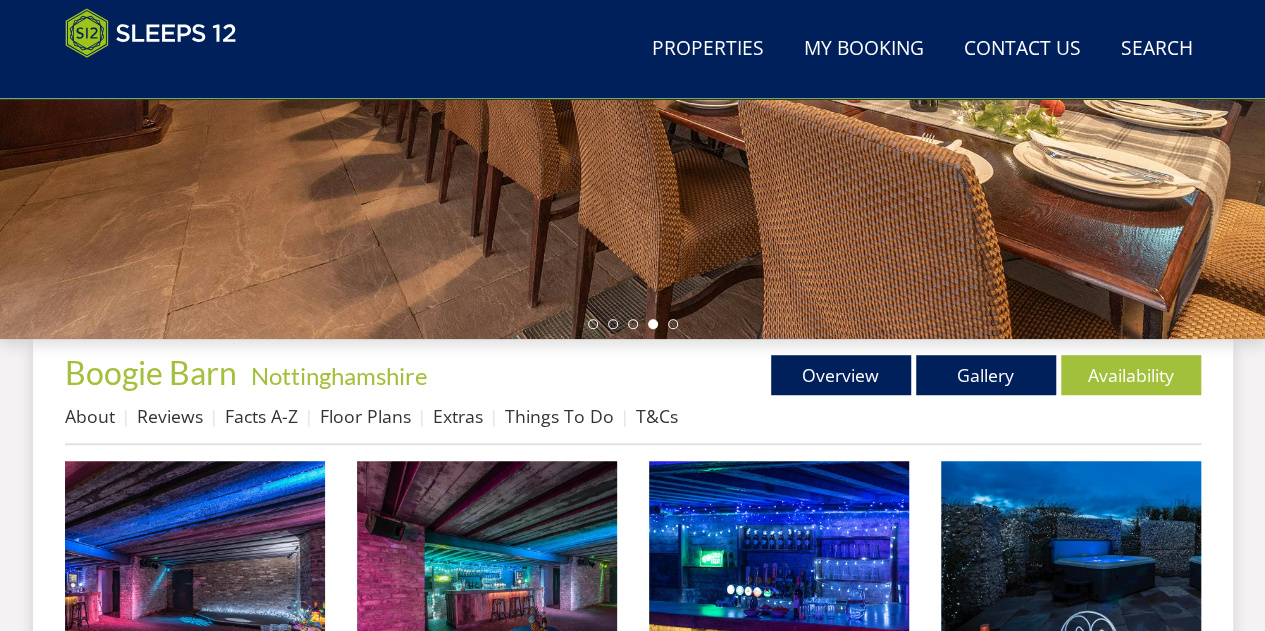 scroll, scrollTop: 504, scrollLeft: 0, axis: vertical 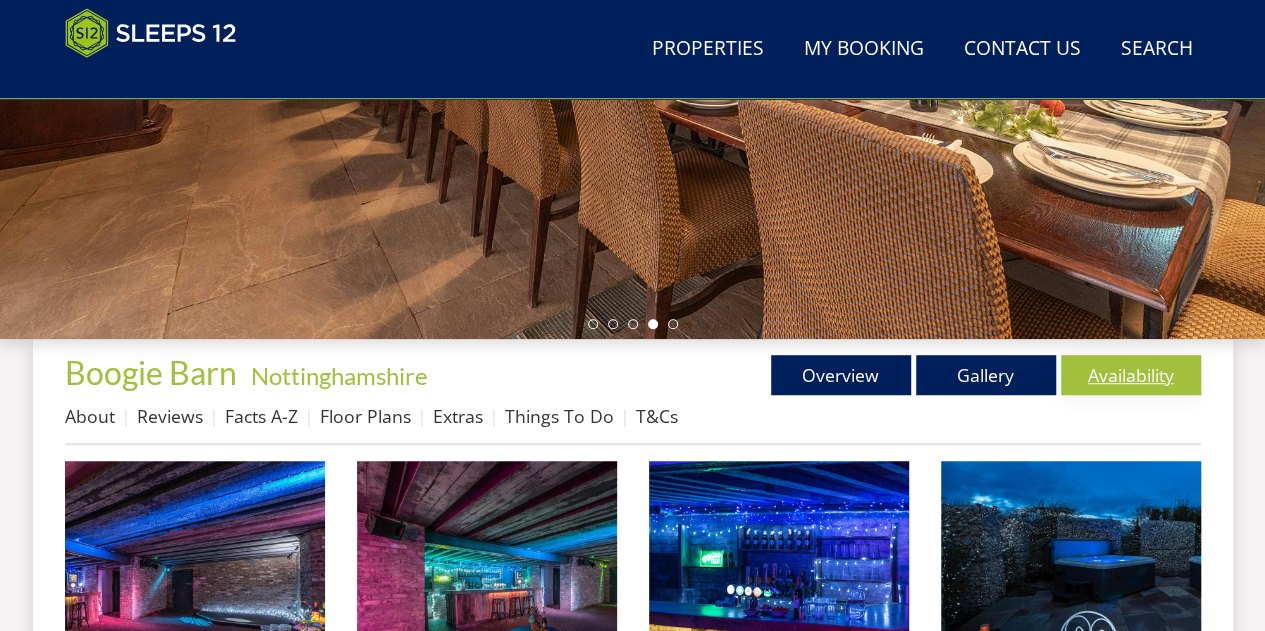 click on "Availability" at bounding box center [1131, 375] 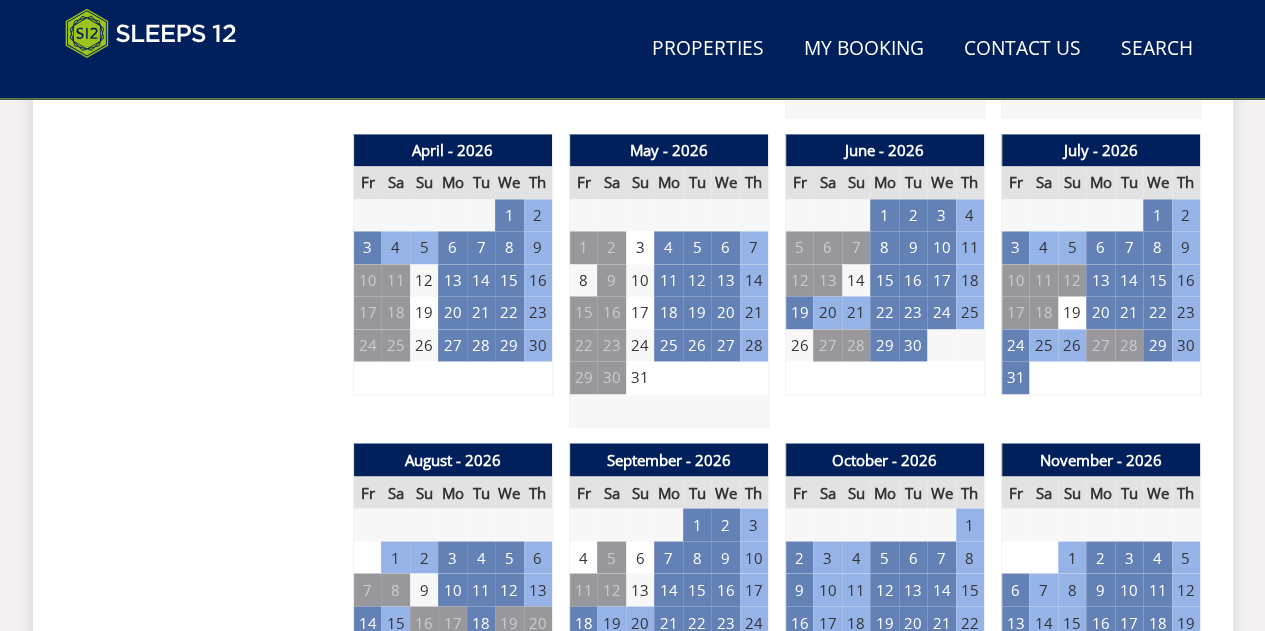 scroll, scrollTop: 1357, scrollLeft: 0, axis: vertical 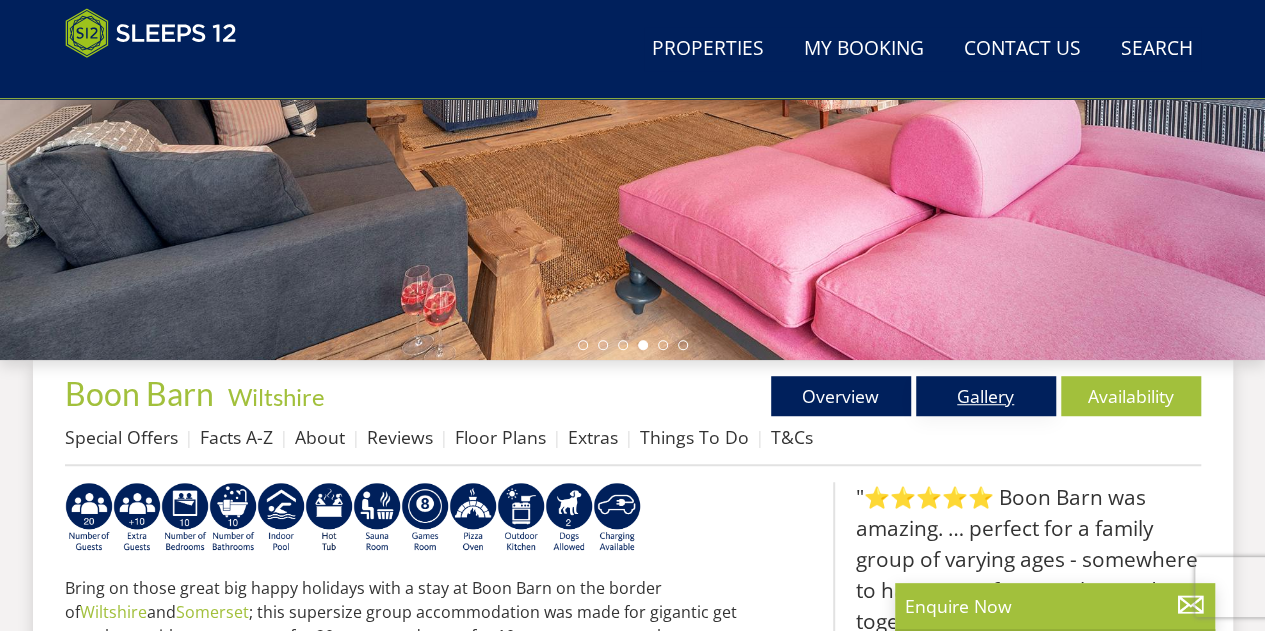 click on "Gallery" at bounding box center (986, 396) 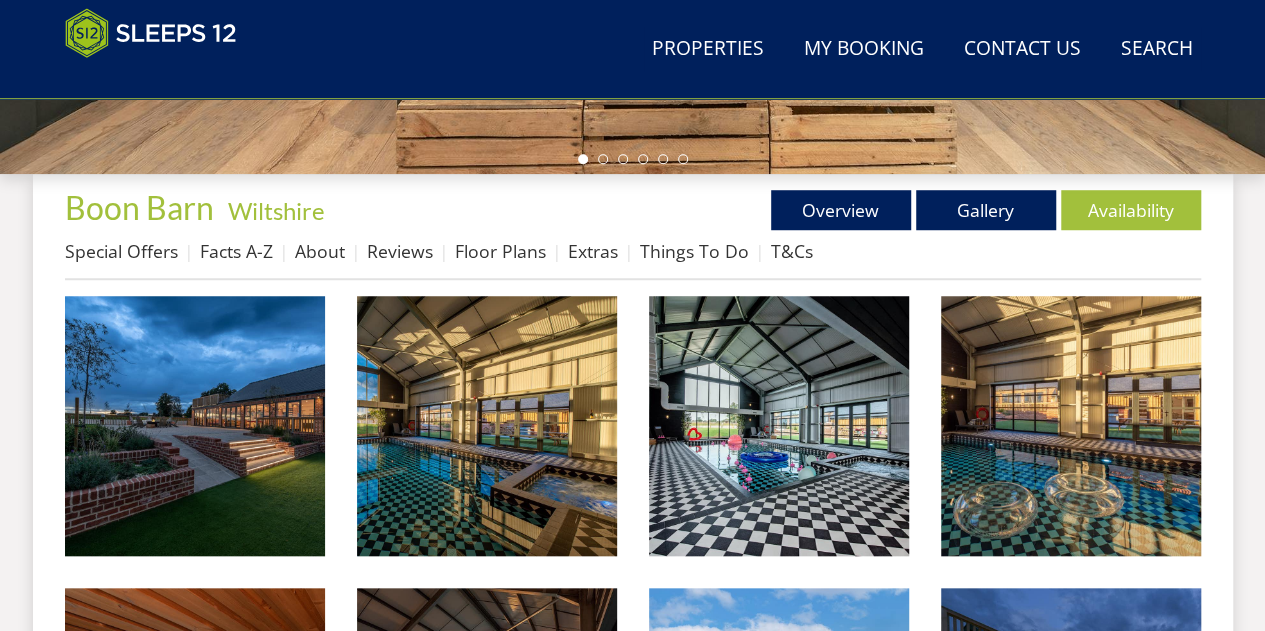 scroll, scrollTop: 670, scrollLeft: 0, axis: vertical 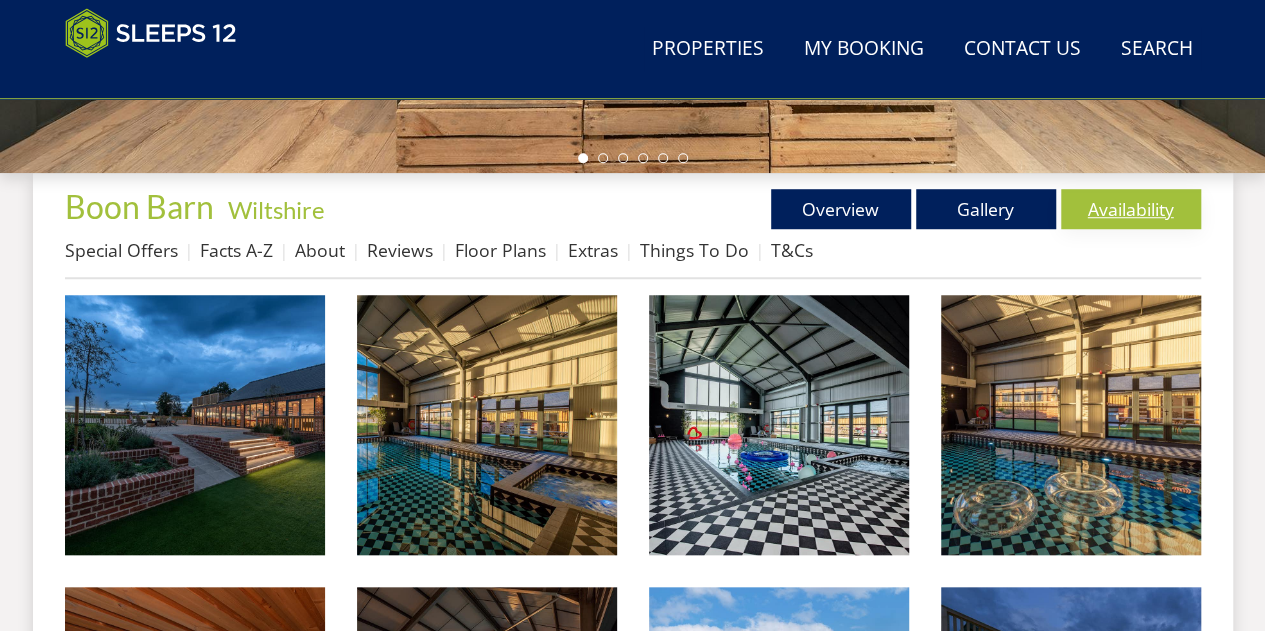 click on "Availability" at bounding box center [1131, 209] 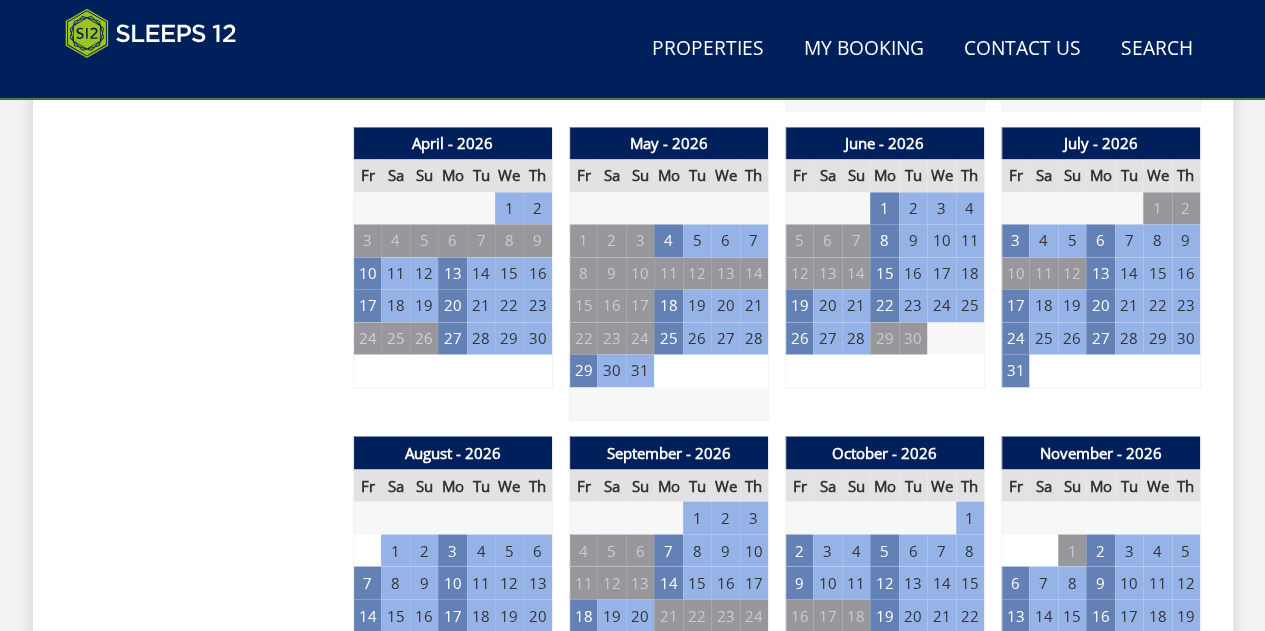 scroll, scrollTop: 1458, scrollLeft: 0, axis: vertical 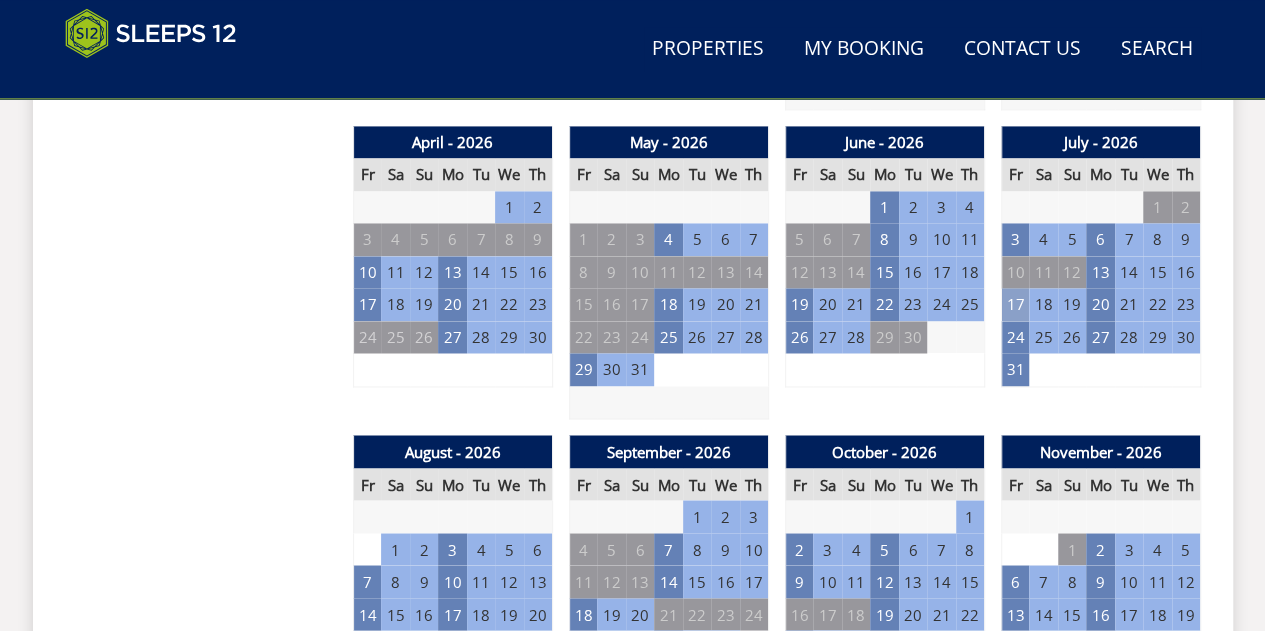 click on "17" at bounding box center (1015, 304) 